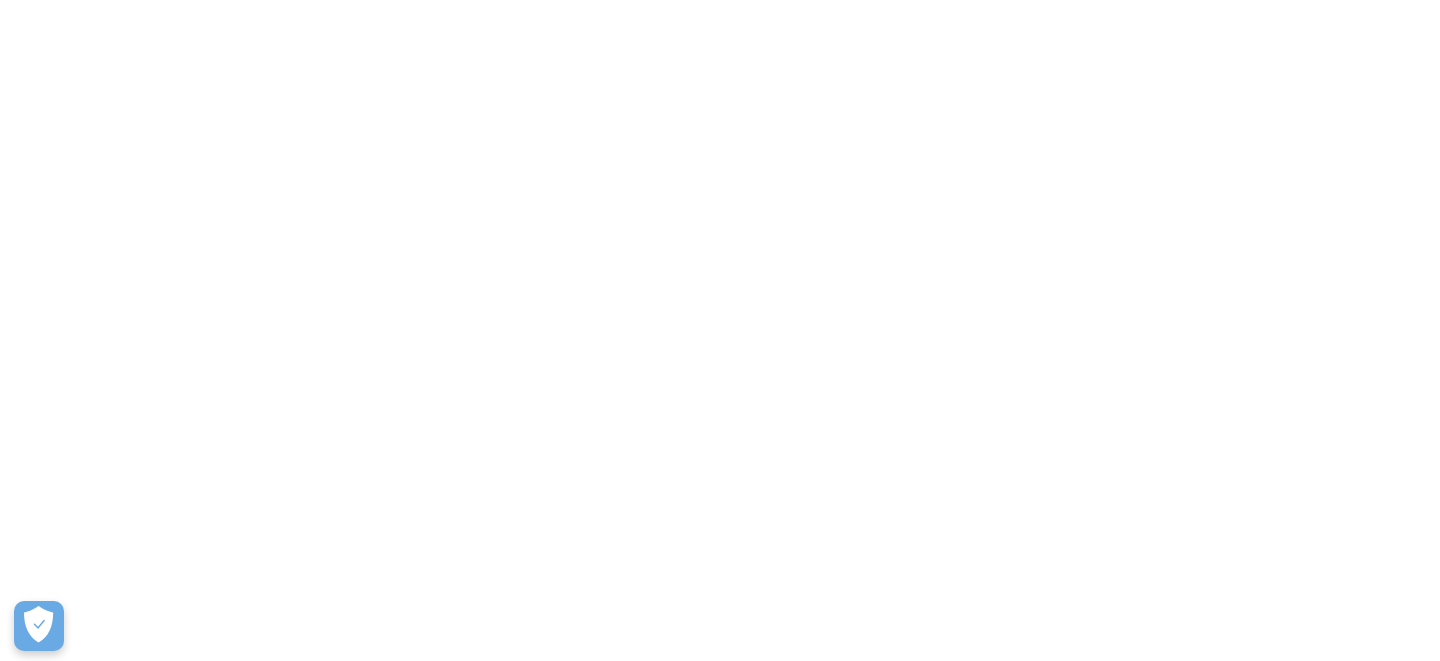 scroll, scrollTop: 0, scrollLeft: 0, axis: both 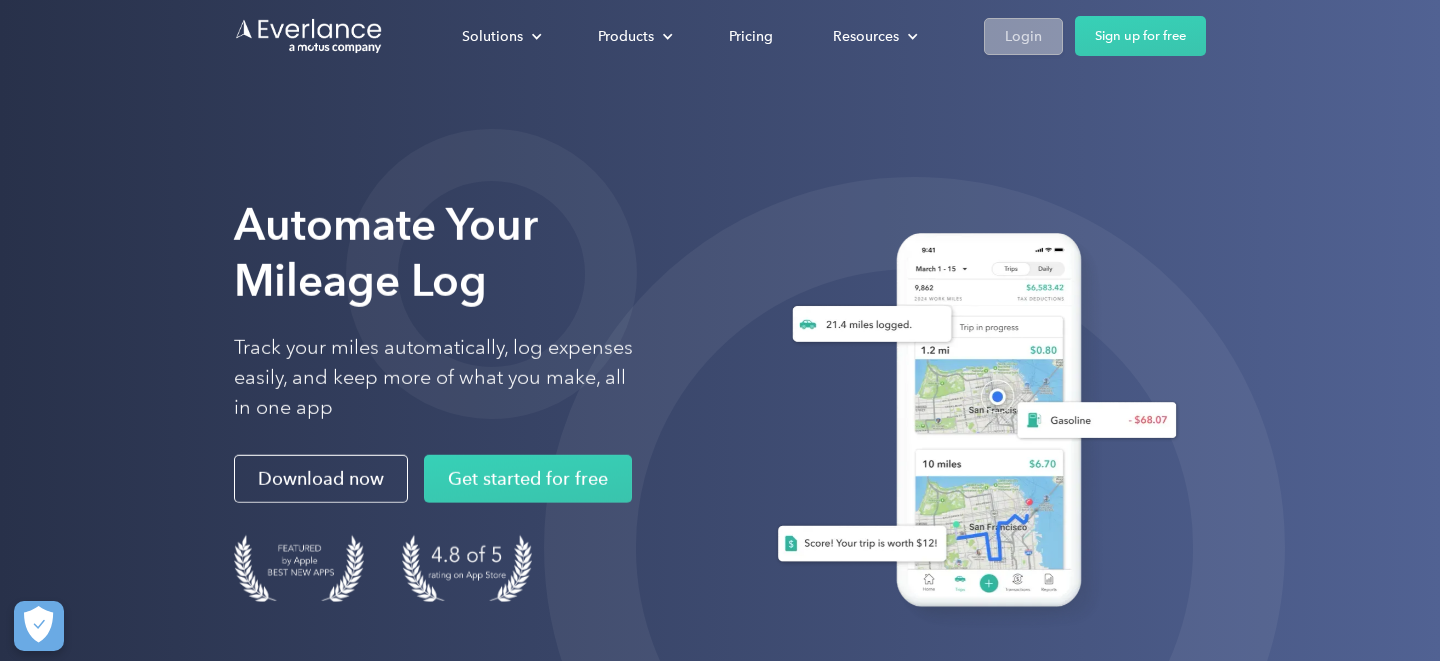 click on "Login" at bounding box center [1023, 36] 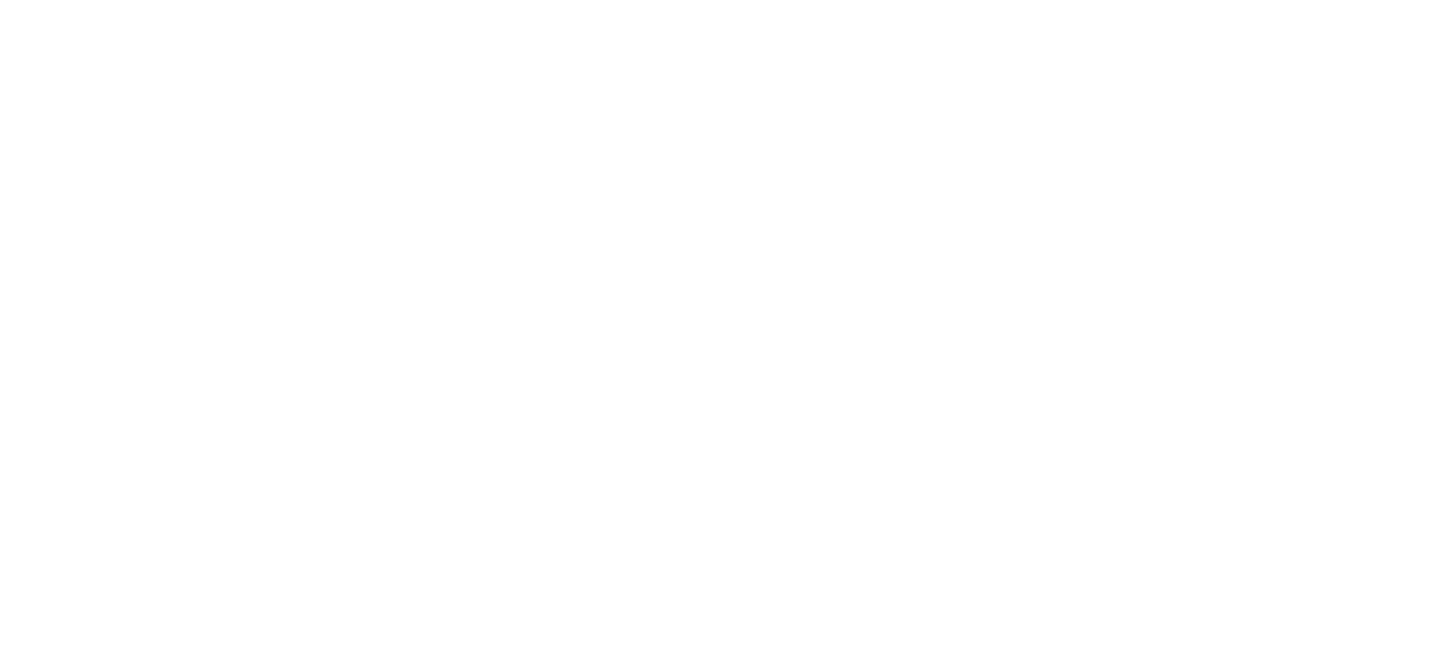 scroll, scrollTop: 0, scrollLeft: 0, axis: both 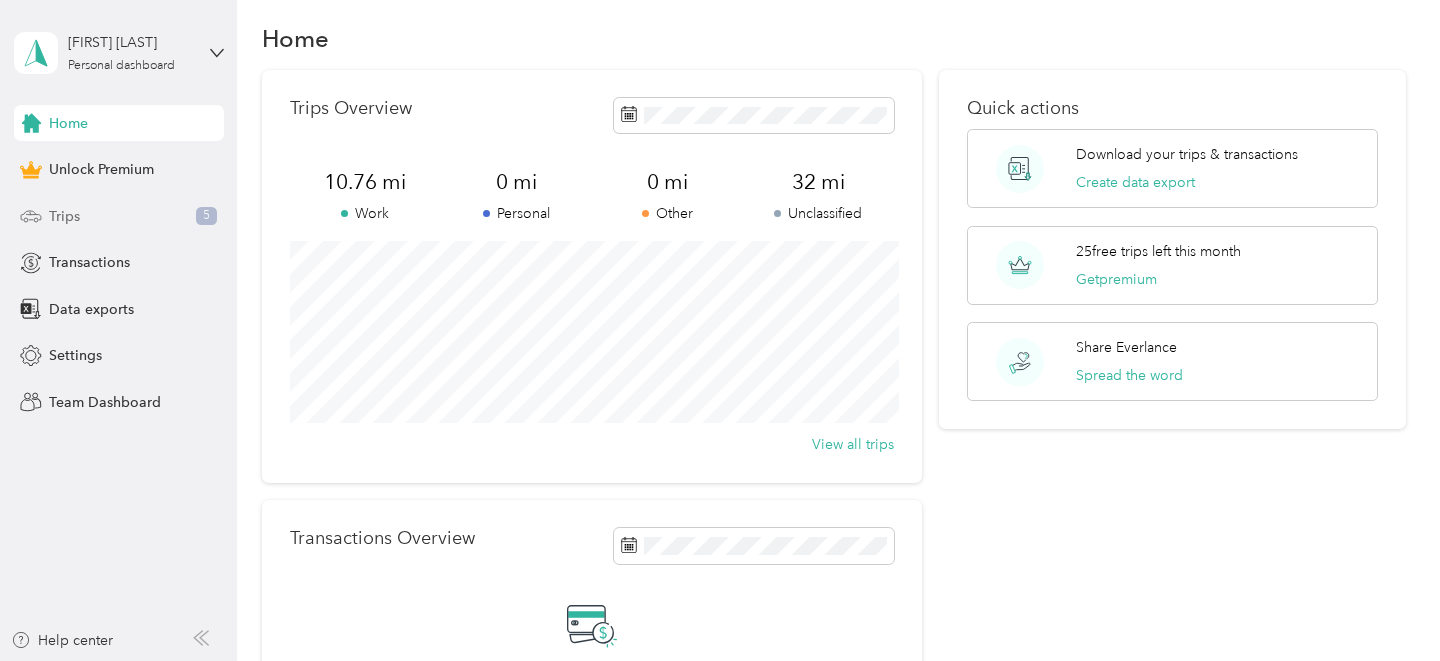 click on "Trips 5" at bounding box center [119, 216] 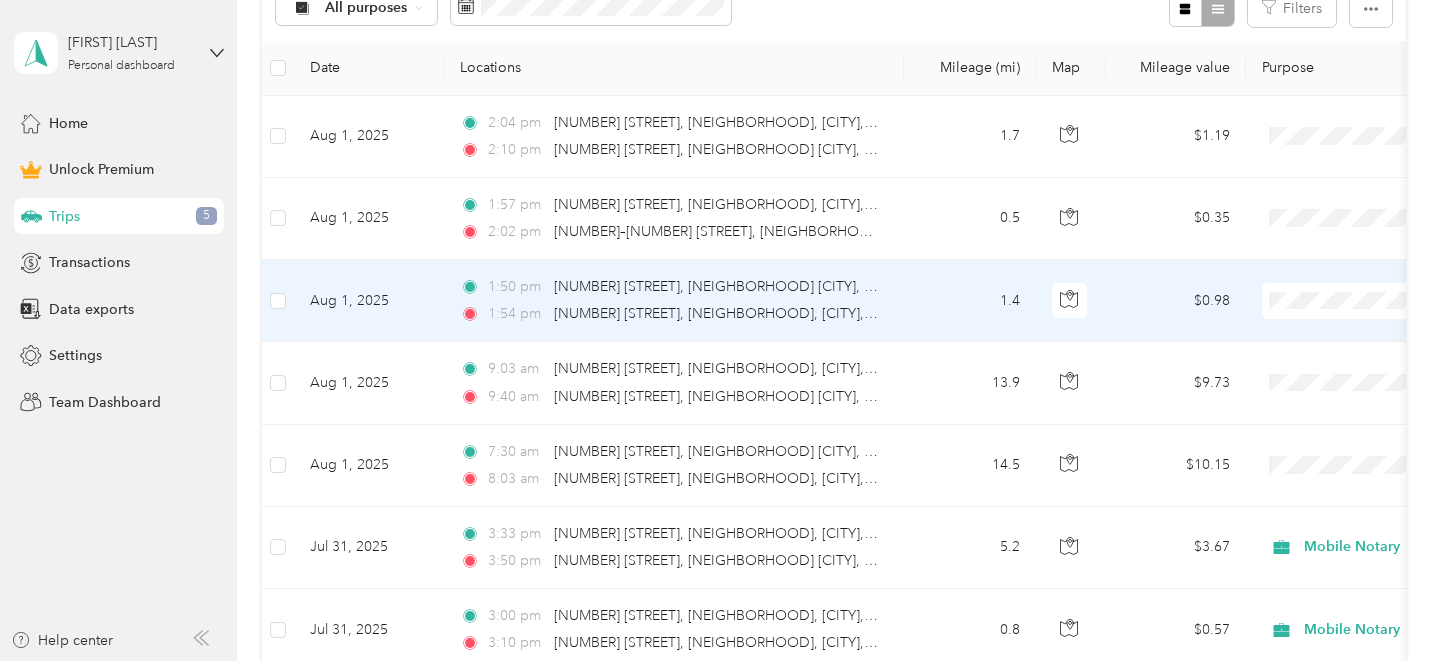 scroll, scrollTop: 439, scrollLeft: 0, axis: vertical 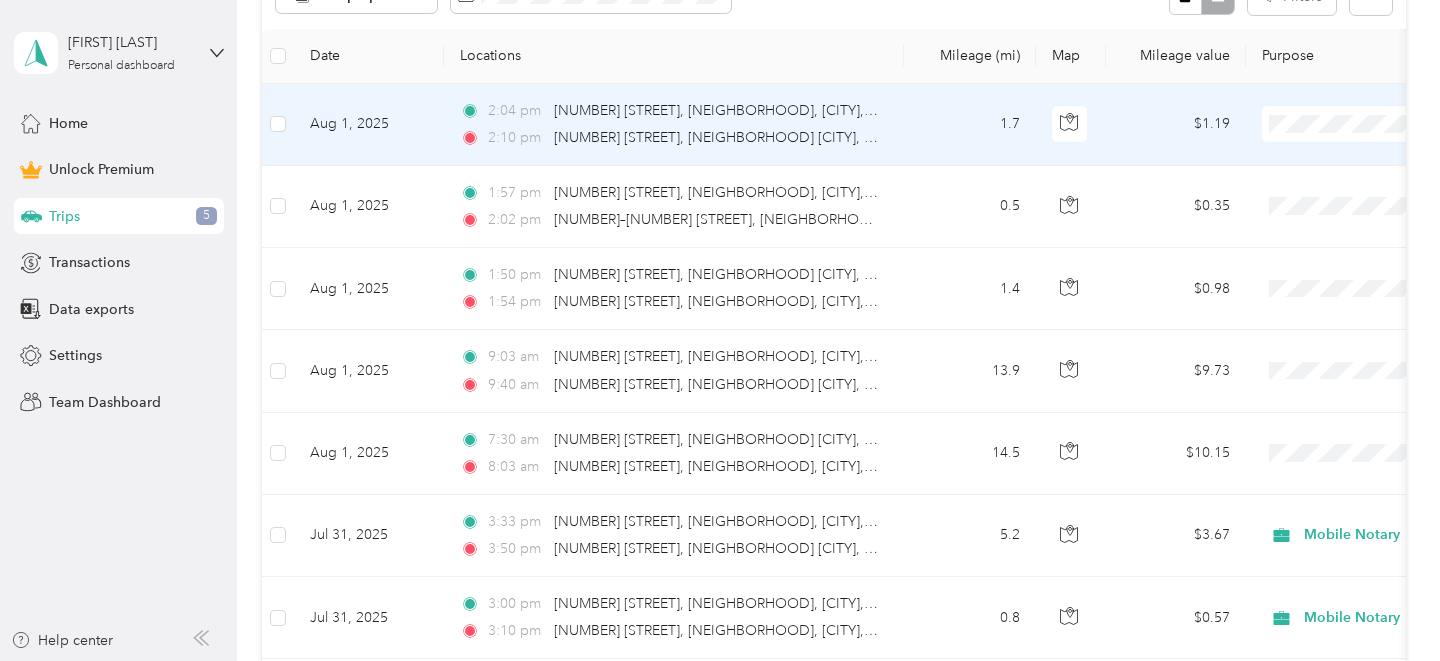 click on "1.7" at bounding box center (970, 125) 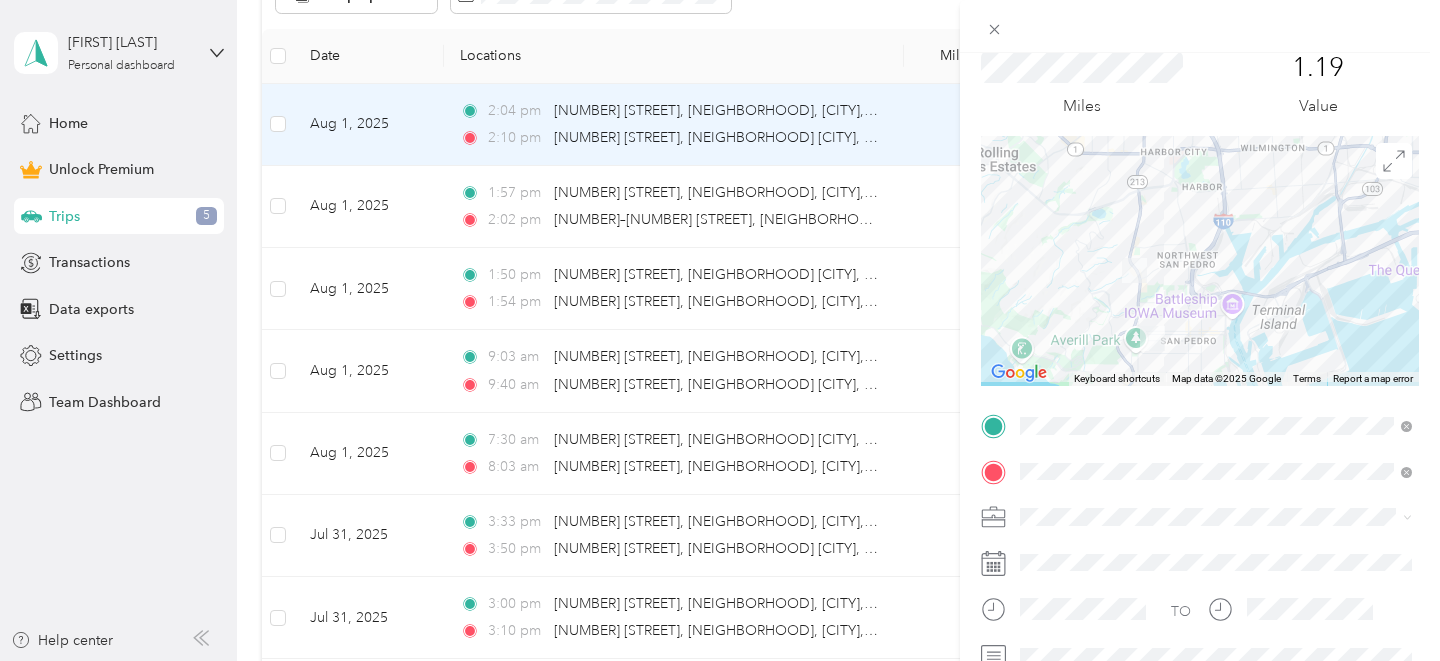 scroll, scrollTop: 111, scrollLeft: 0, axis: vertical 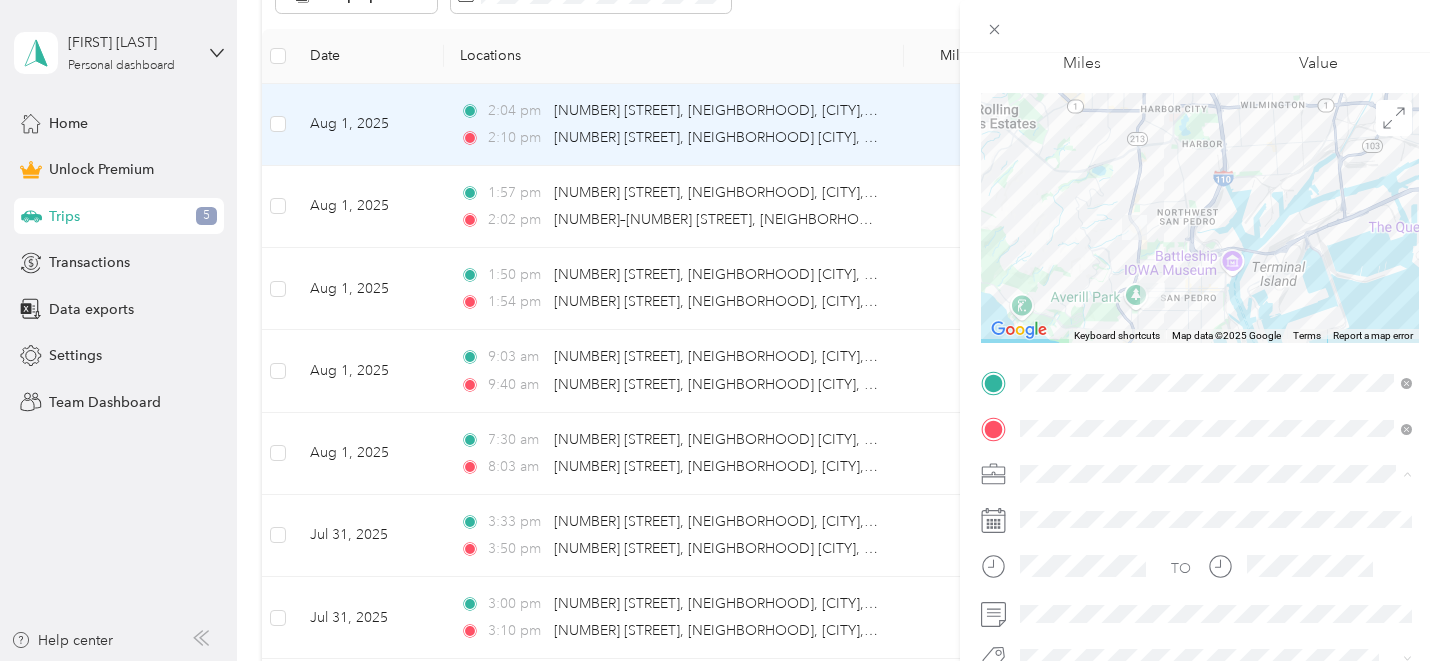 click on "Mobile Notary" at bounding box center (1072, 263) 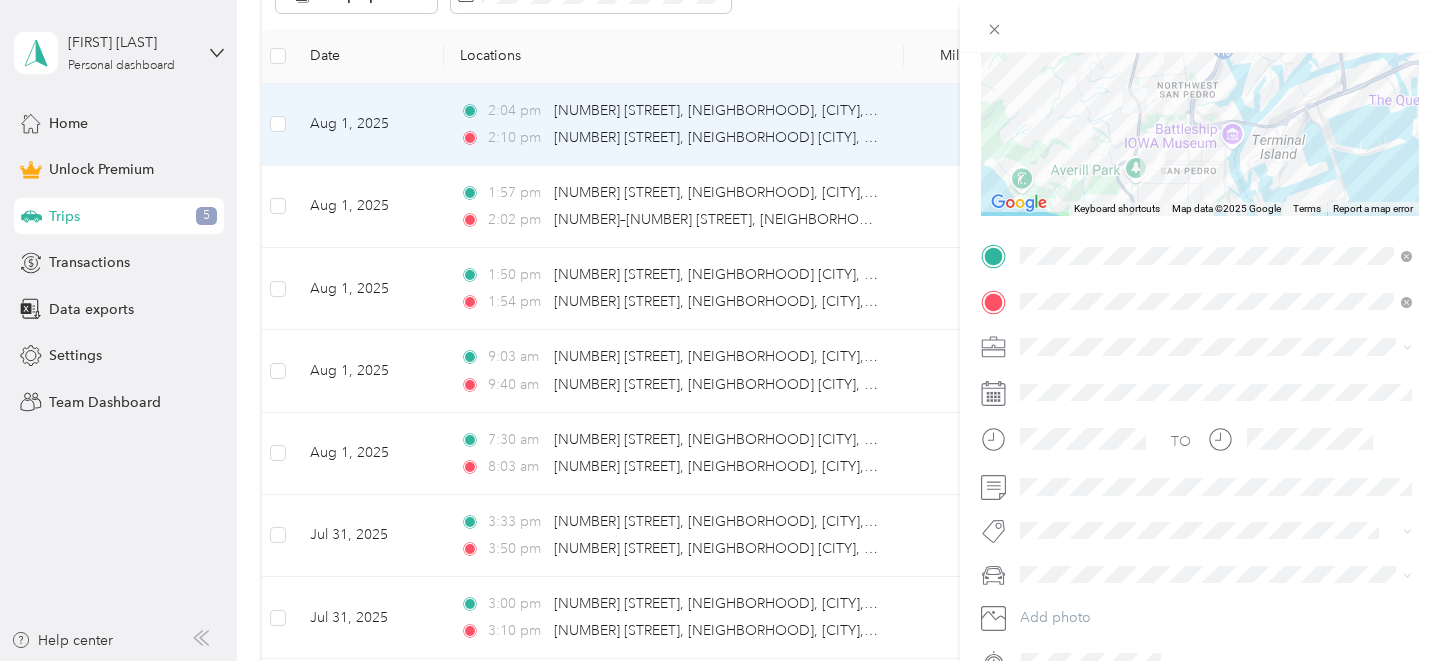 scroll, scrollTop: 247, scrollLeft: 0, axis: vertical 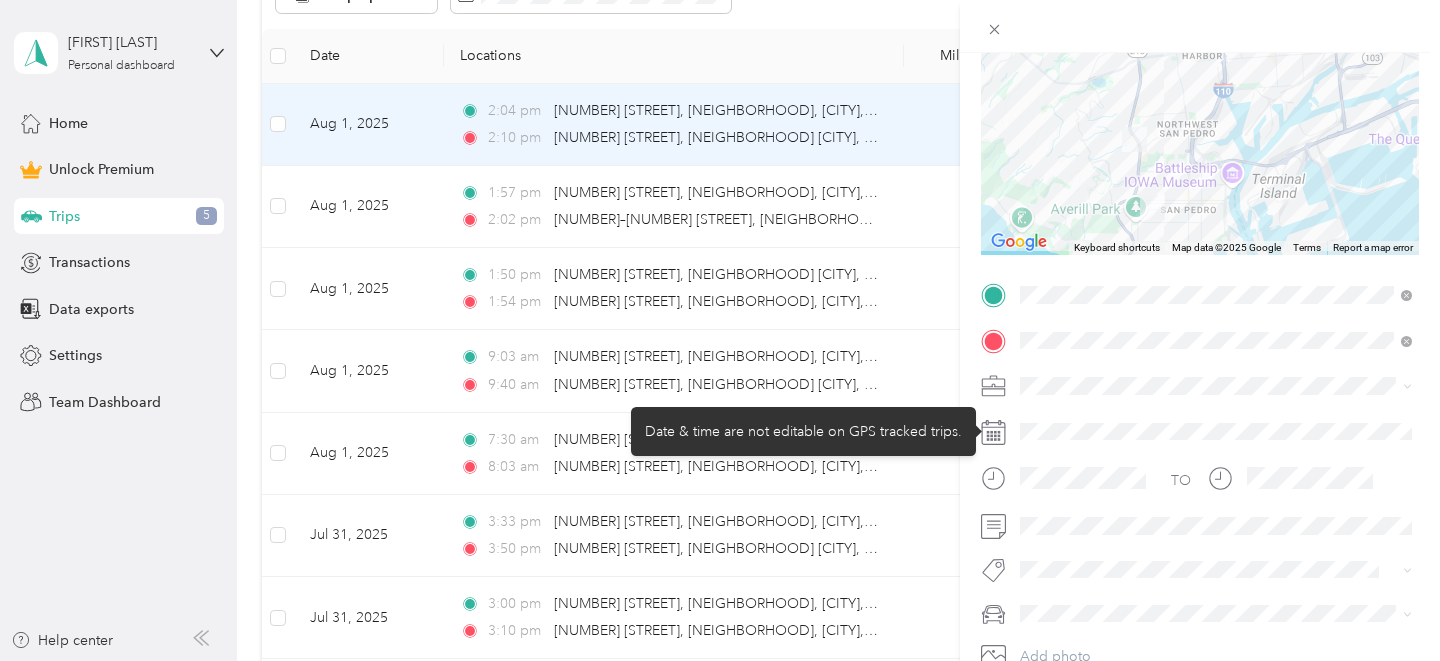 click at bounding box center [1216, 432] 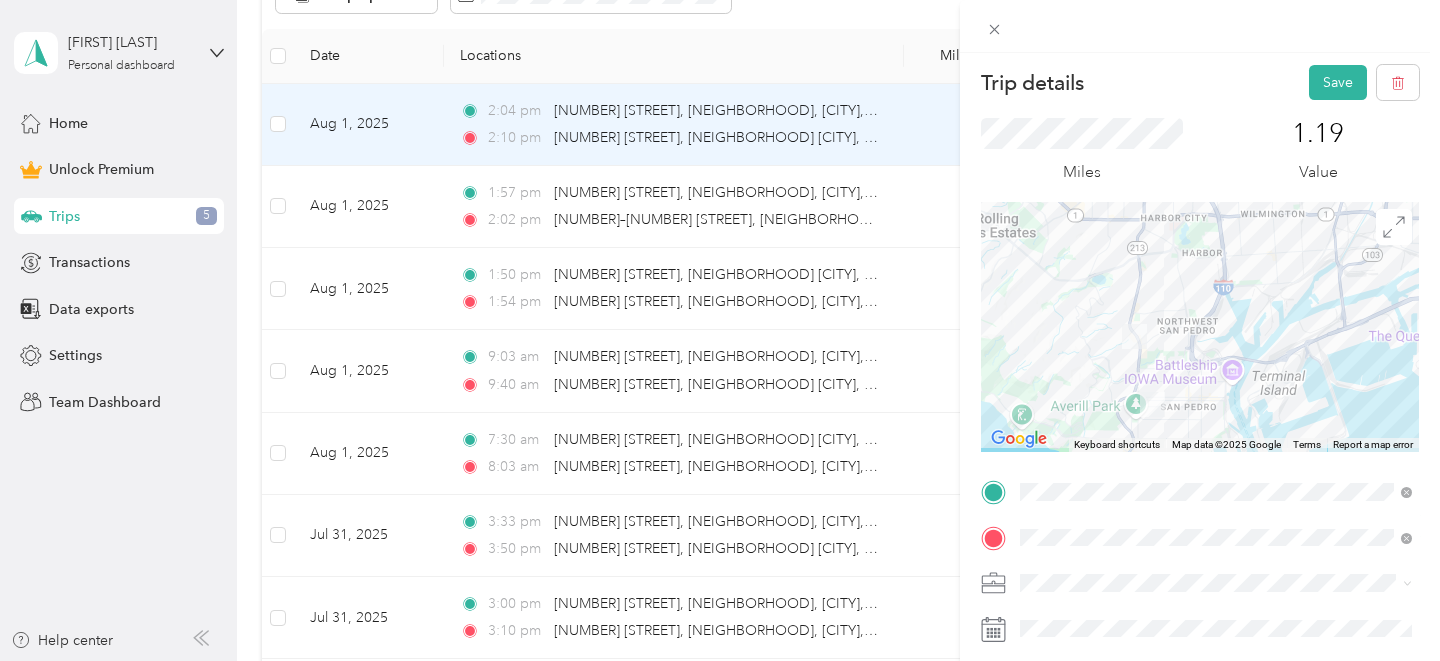 scroll, scrollTop: 0, scrollLeft: 0, axis: both 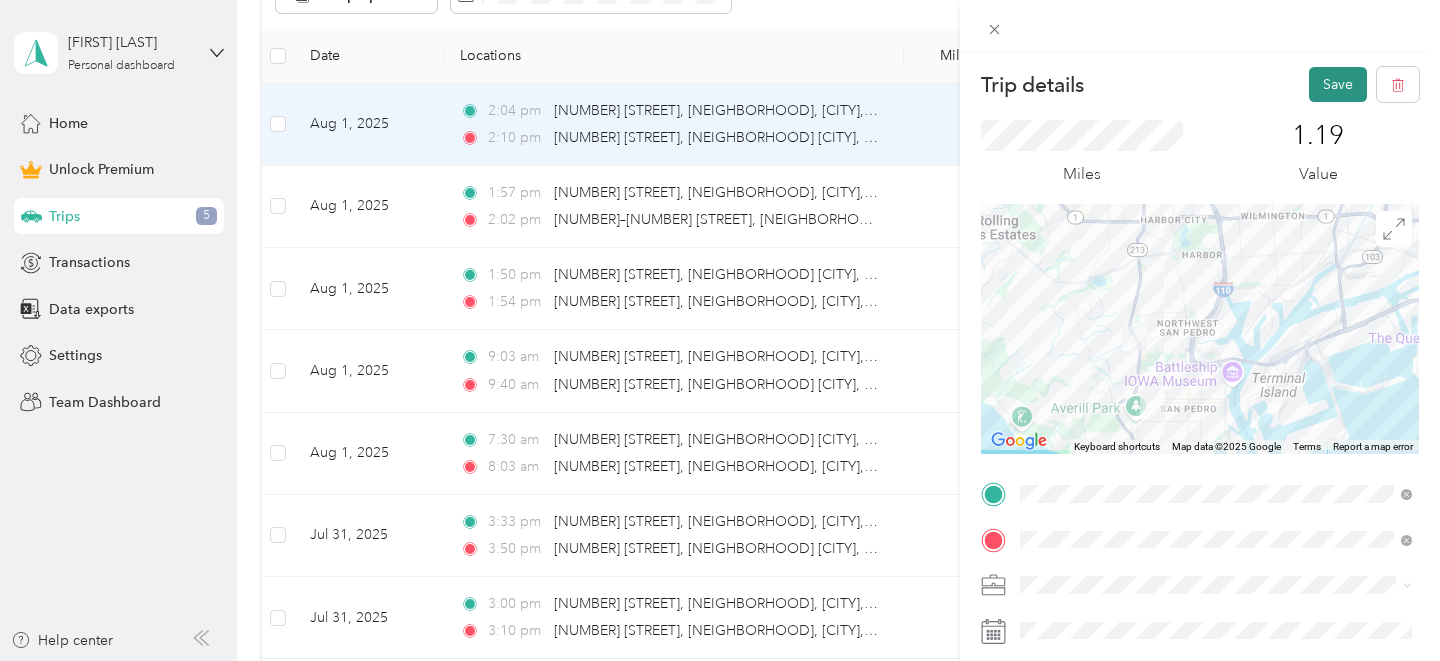 click on "Save" at bounding box center [1338, 84] 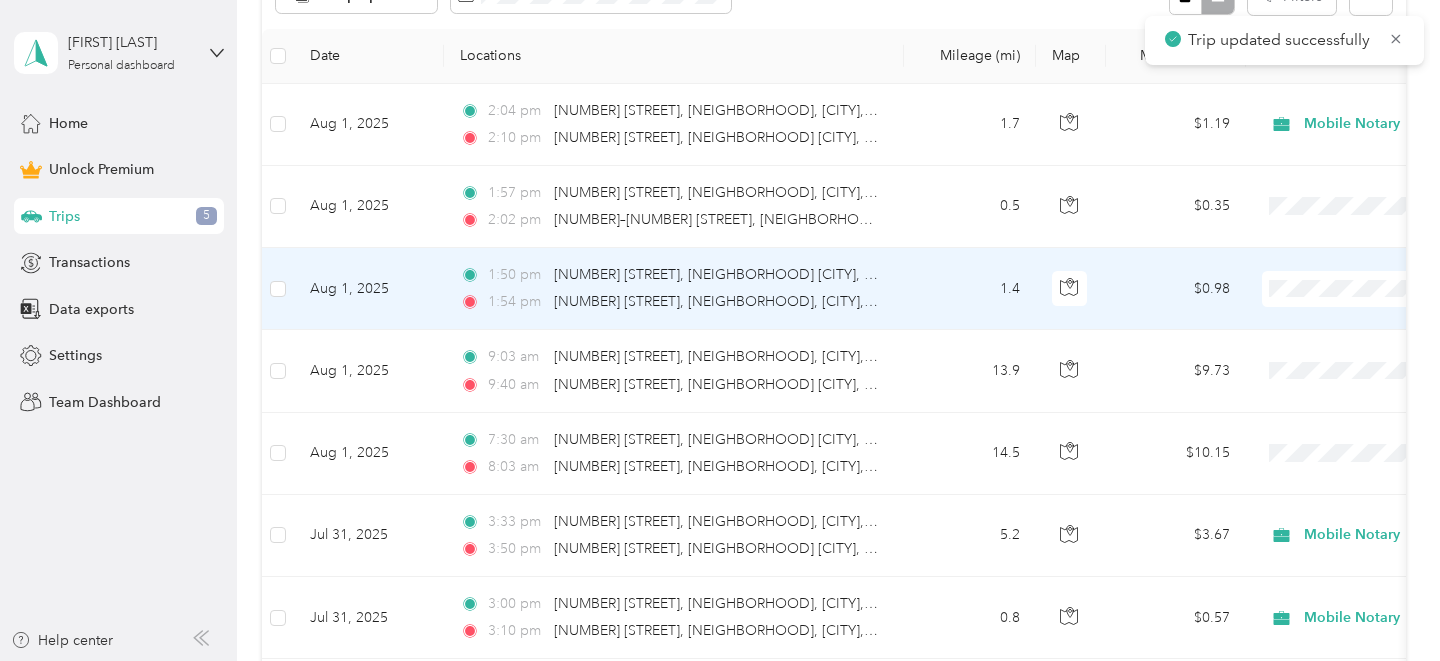 scroll, scrollTop: 423, scrollLeft: 0, axis: vertical 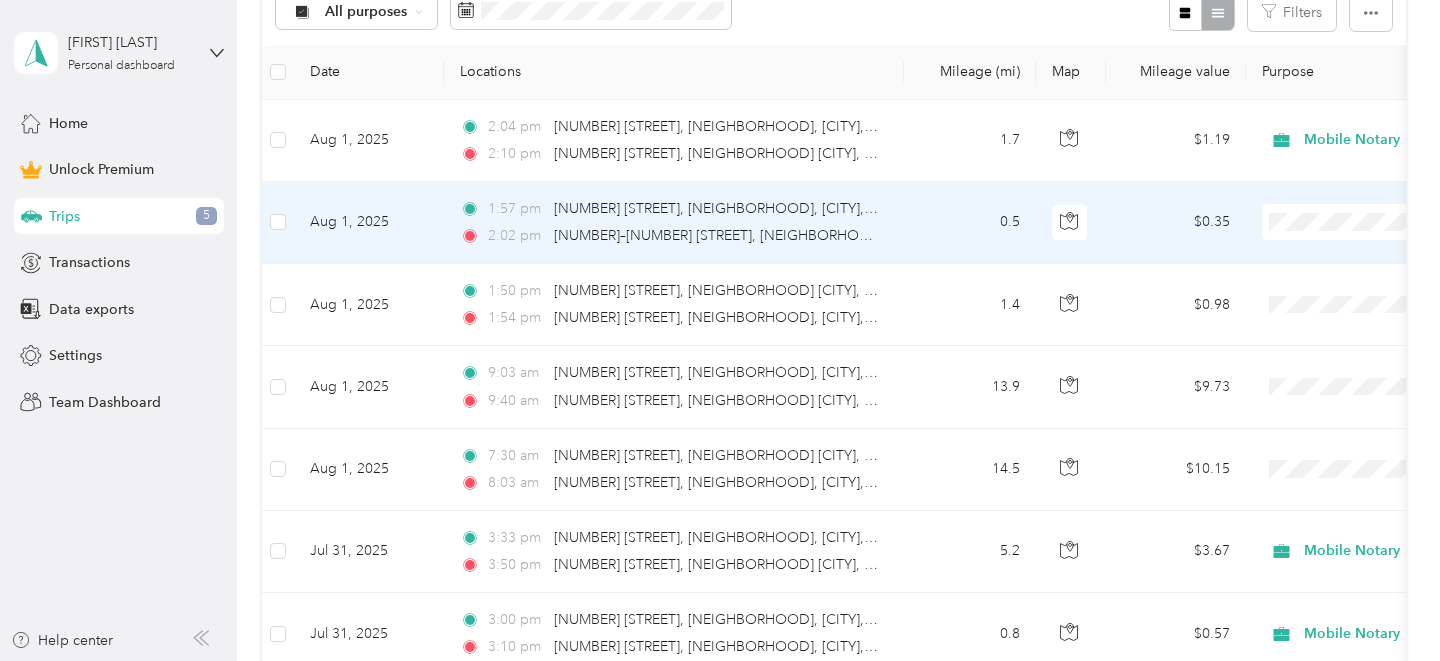 click on "0.5" at bounding box center (970, 223) 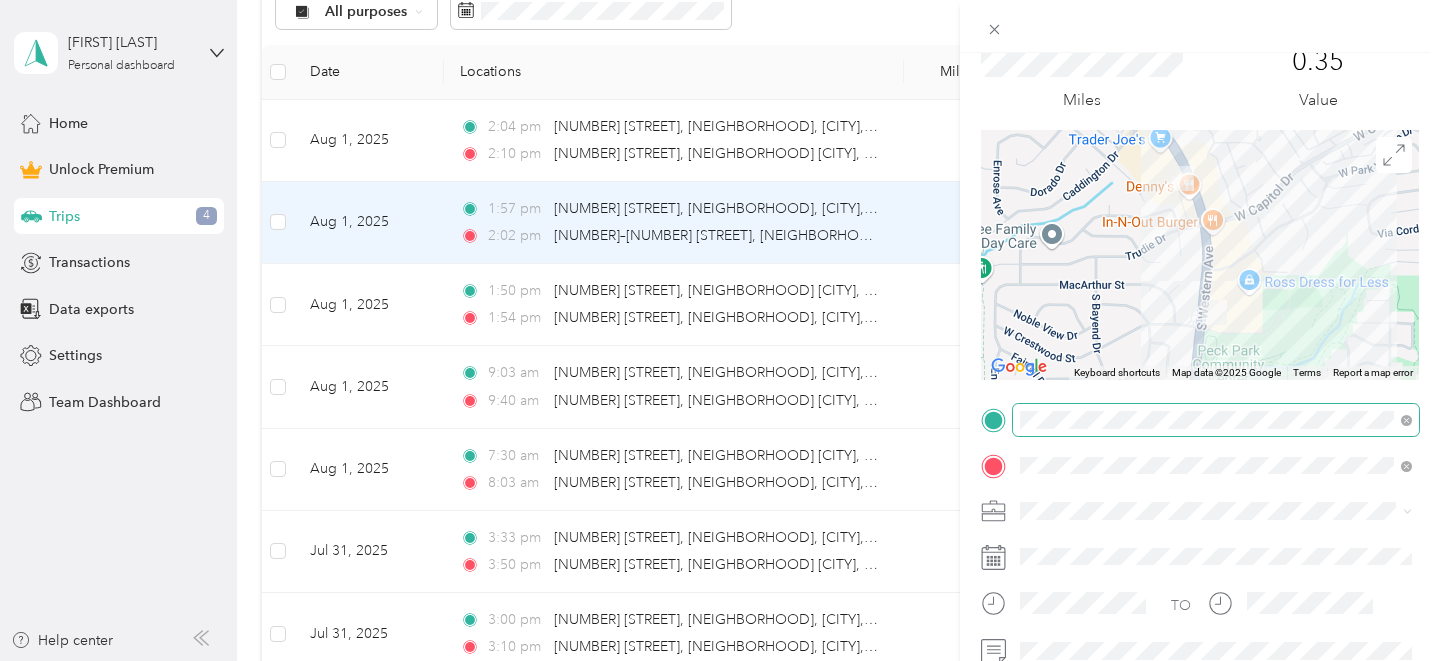 scroll, scrollTop: 87, scrollLeft: 0, axis: vertical 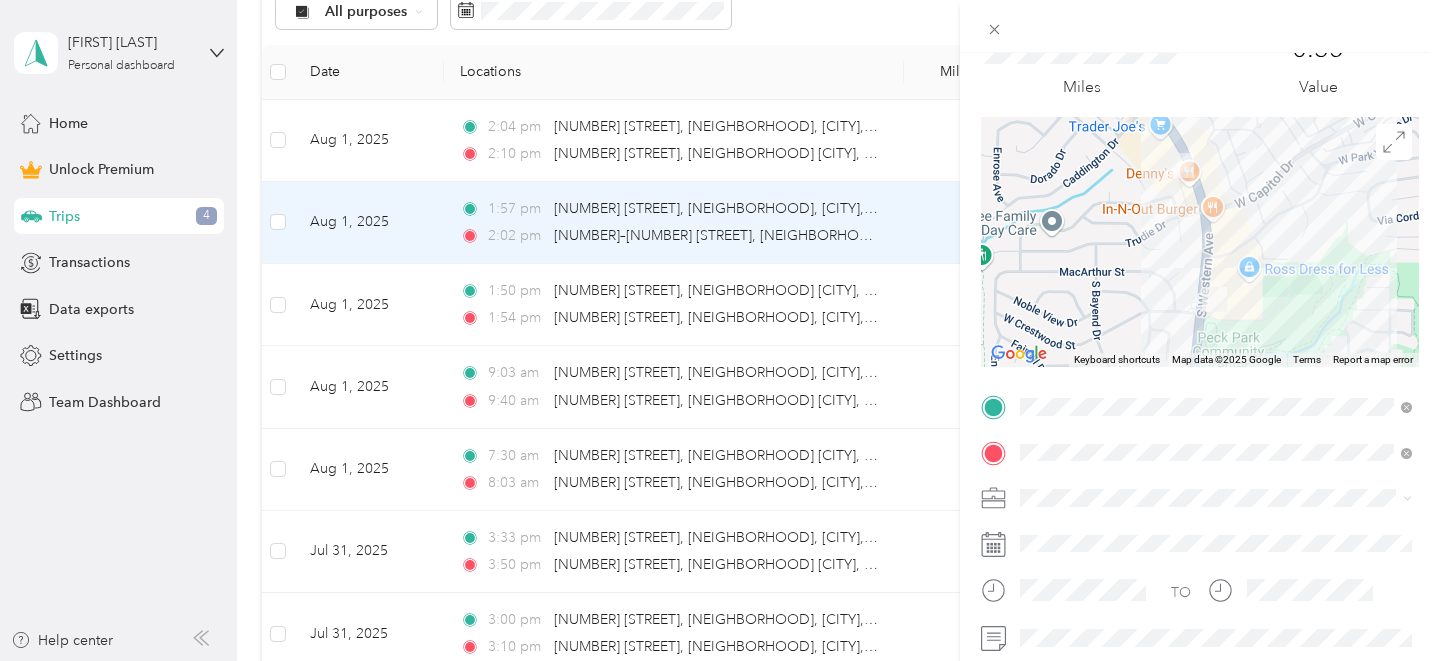 click at bounding box center [1216, 498] 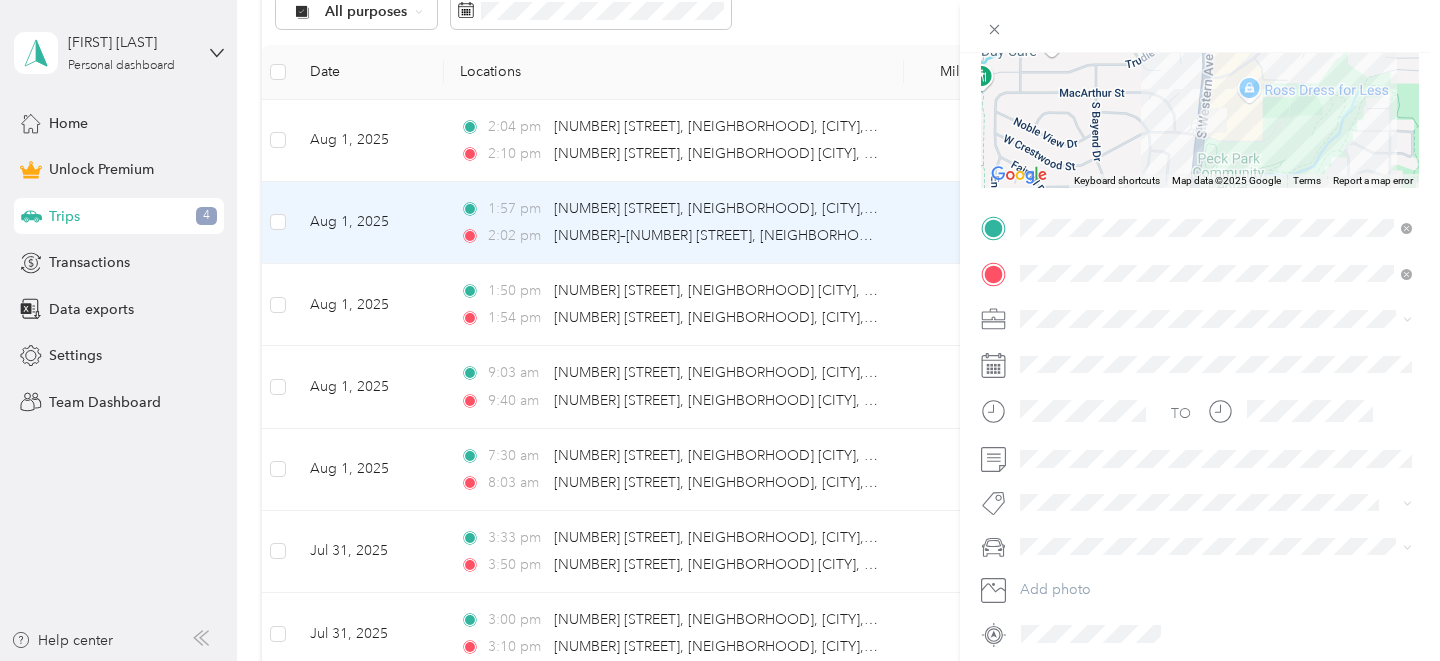 scroll, scrollTop: 288, scrollLeft: 0, axis: vertical 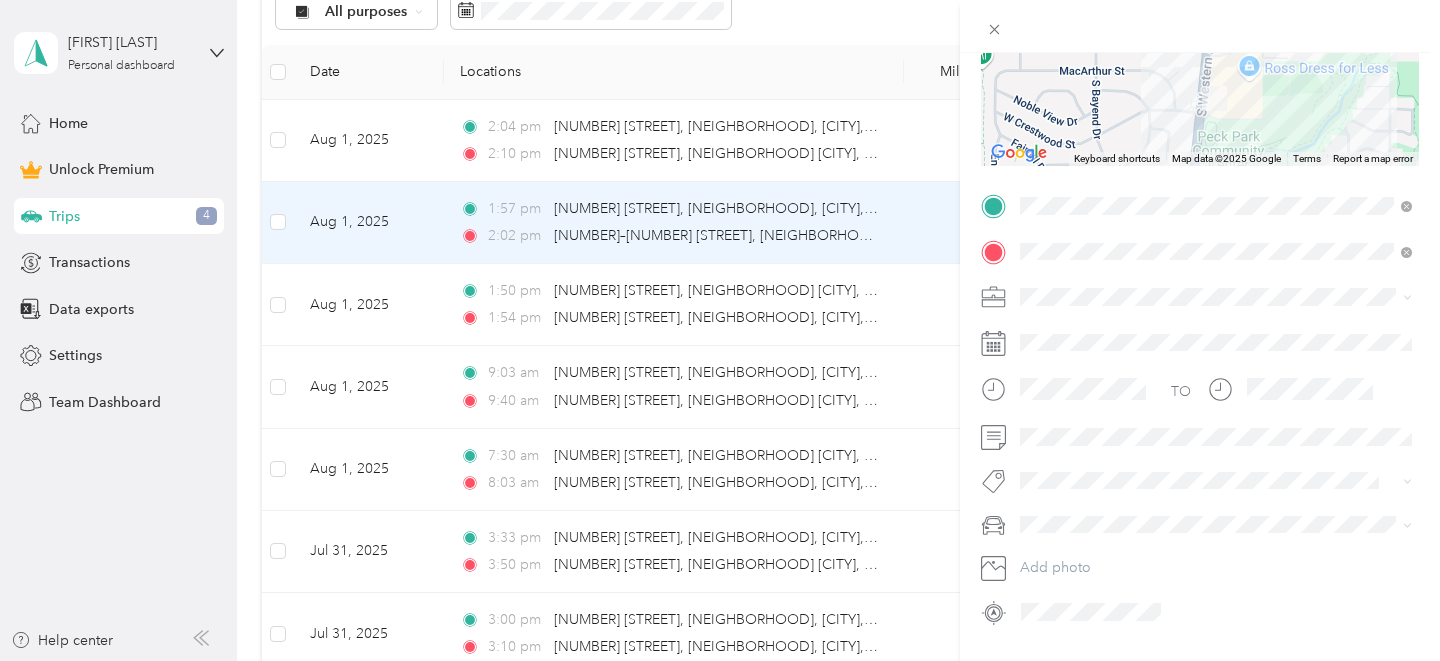 click on "Add tag  To/from Delivery" at bounding box center (1216, 531) 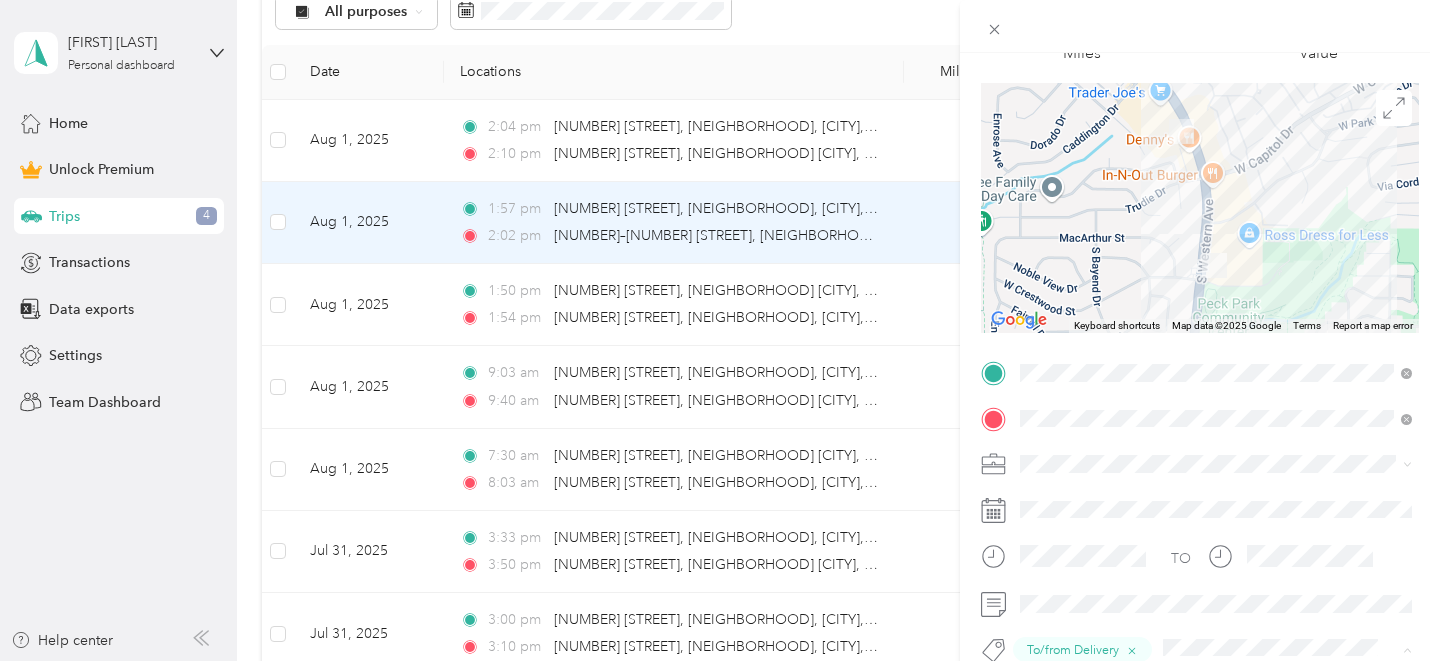 scroll, scrollTop: 0, scrollLeft: 0, axis: both 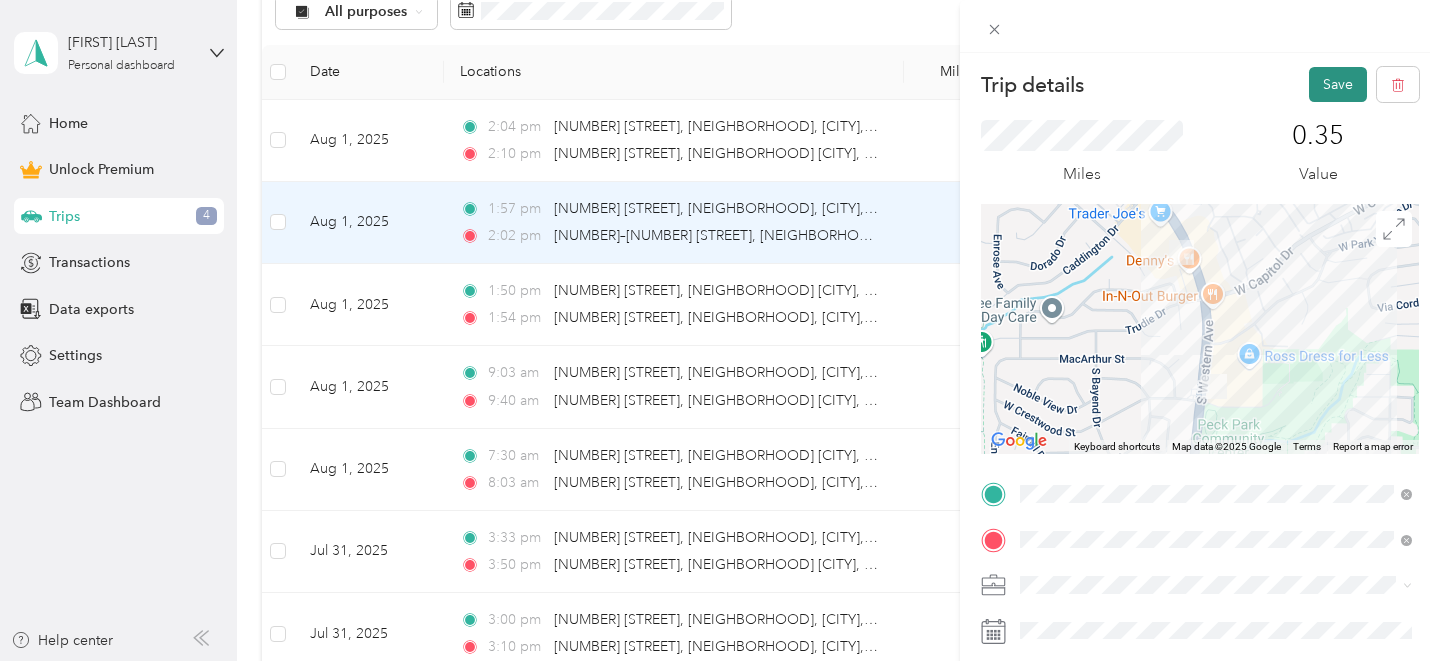 click on "Save" at bounding box center (1338, 84) 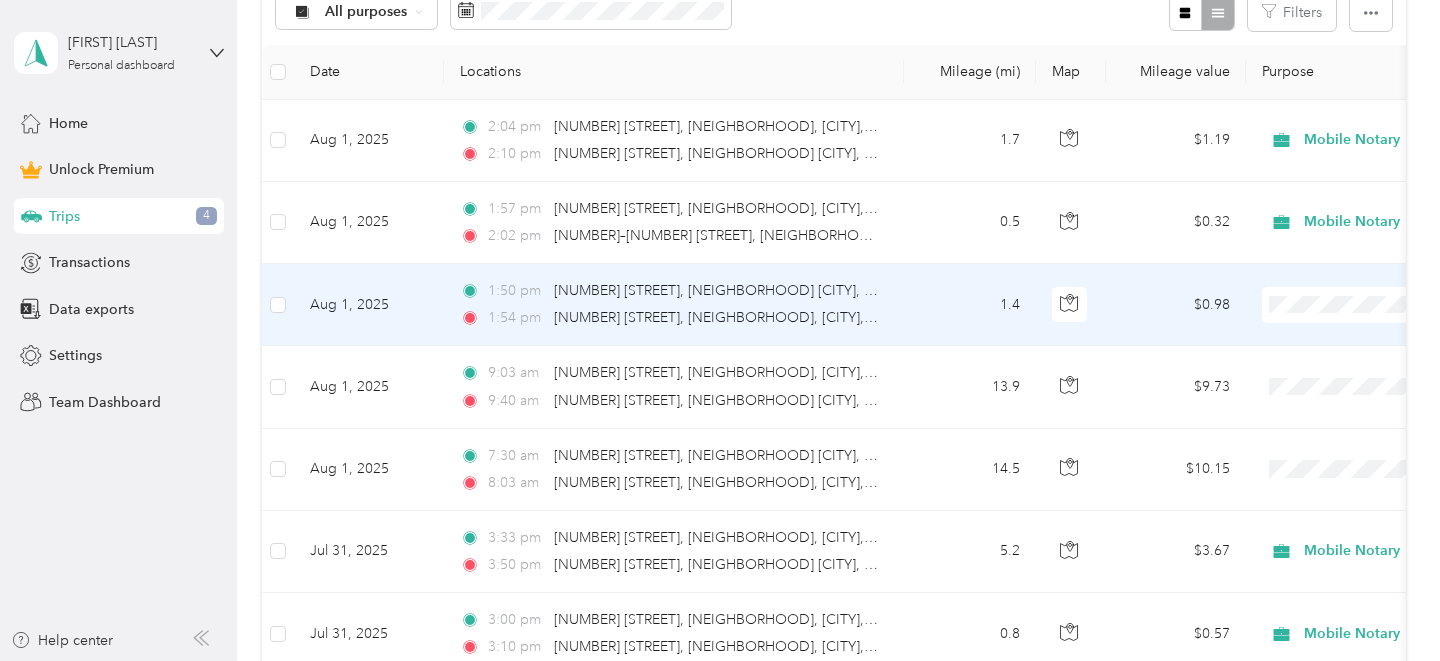 click on "1.4" at bounding box center (970, 305) 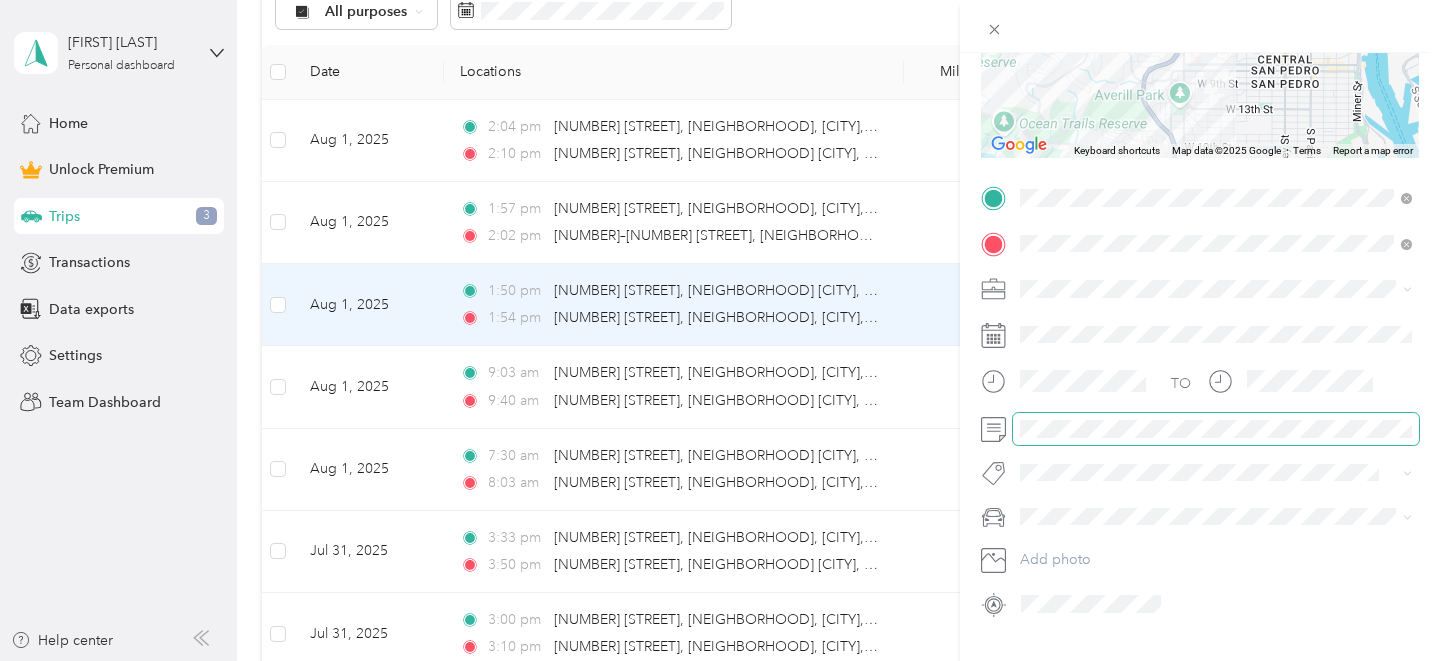 scroll, scrollTop: 328, scrollLeft: 0, axis: vertical 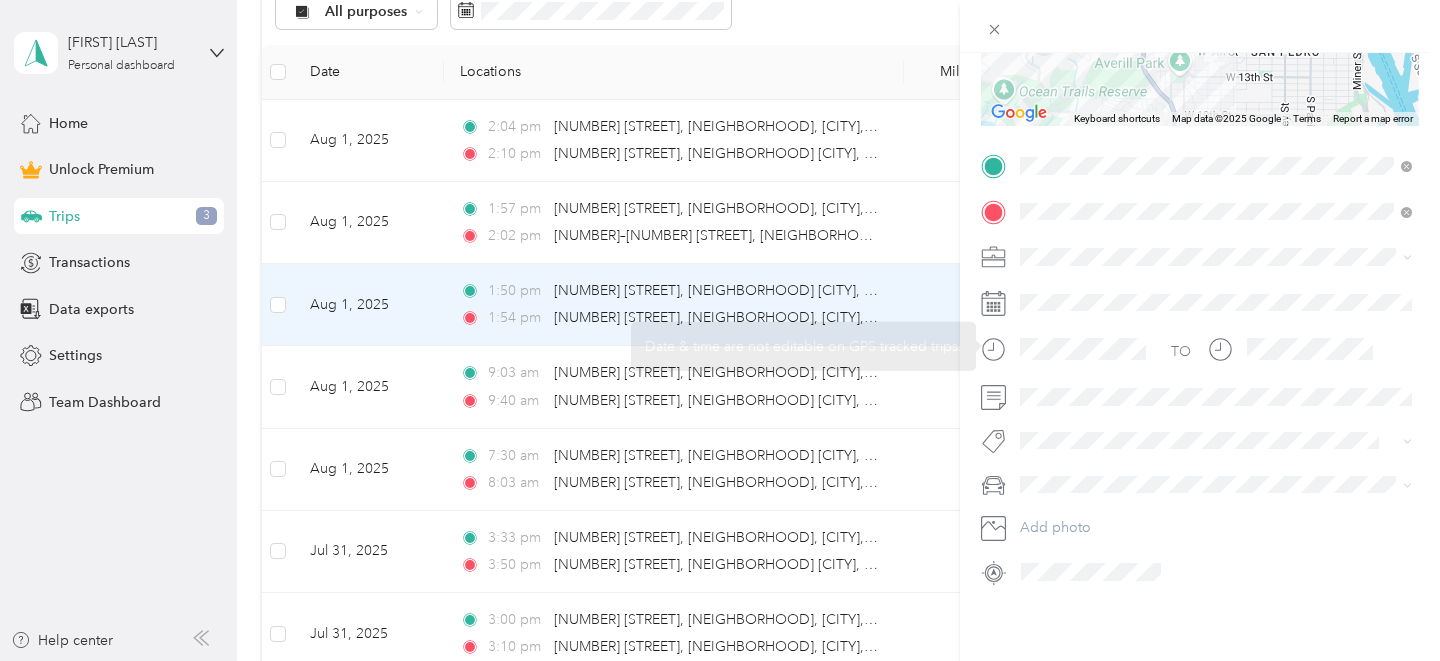 click at bounding box center [1216, 257] 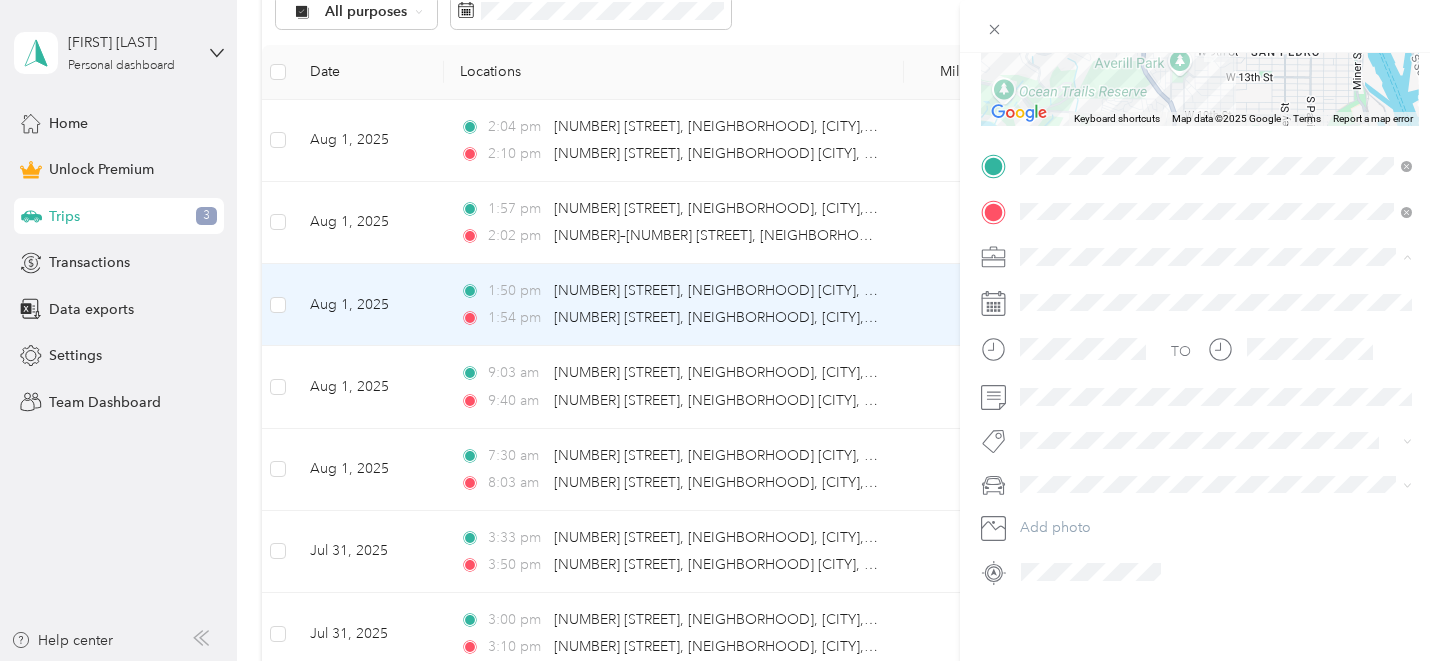click on "Mobile Notary" at bounding box center [1216, 362] 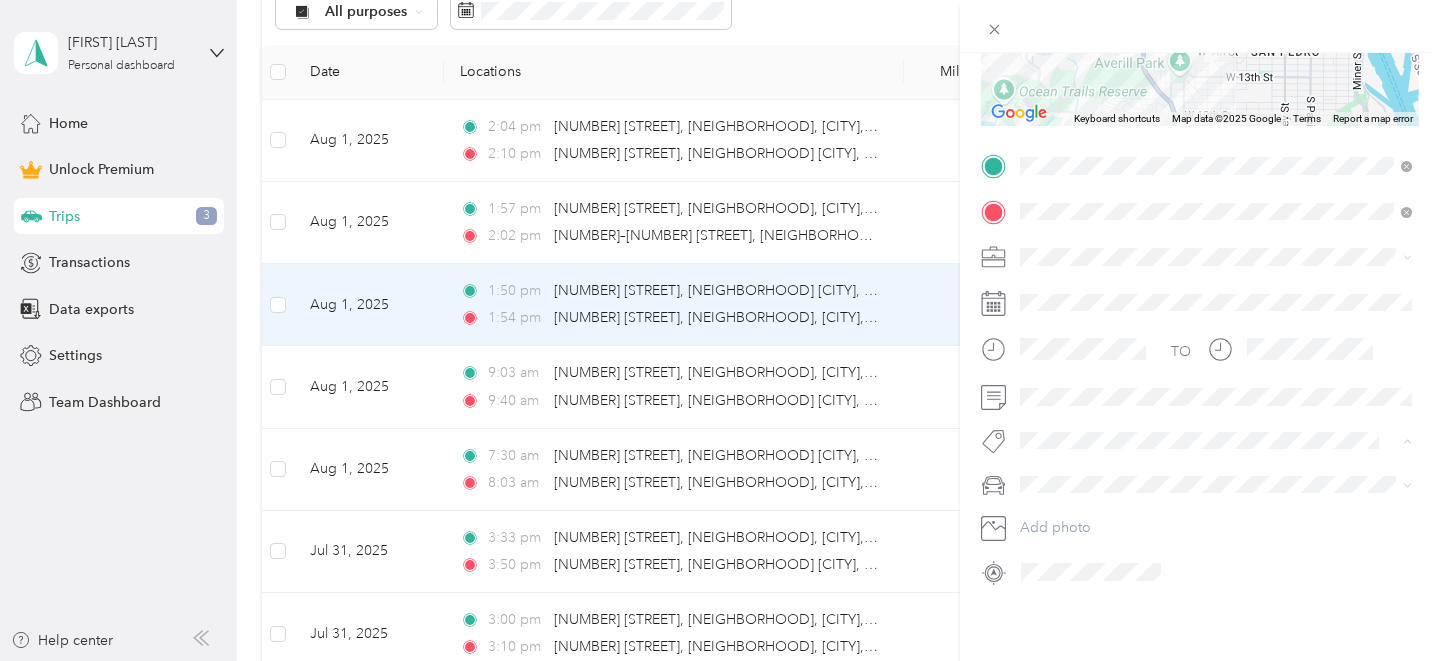 click on "To/from Delivery" at bounding box center (1216, 514) 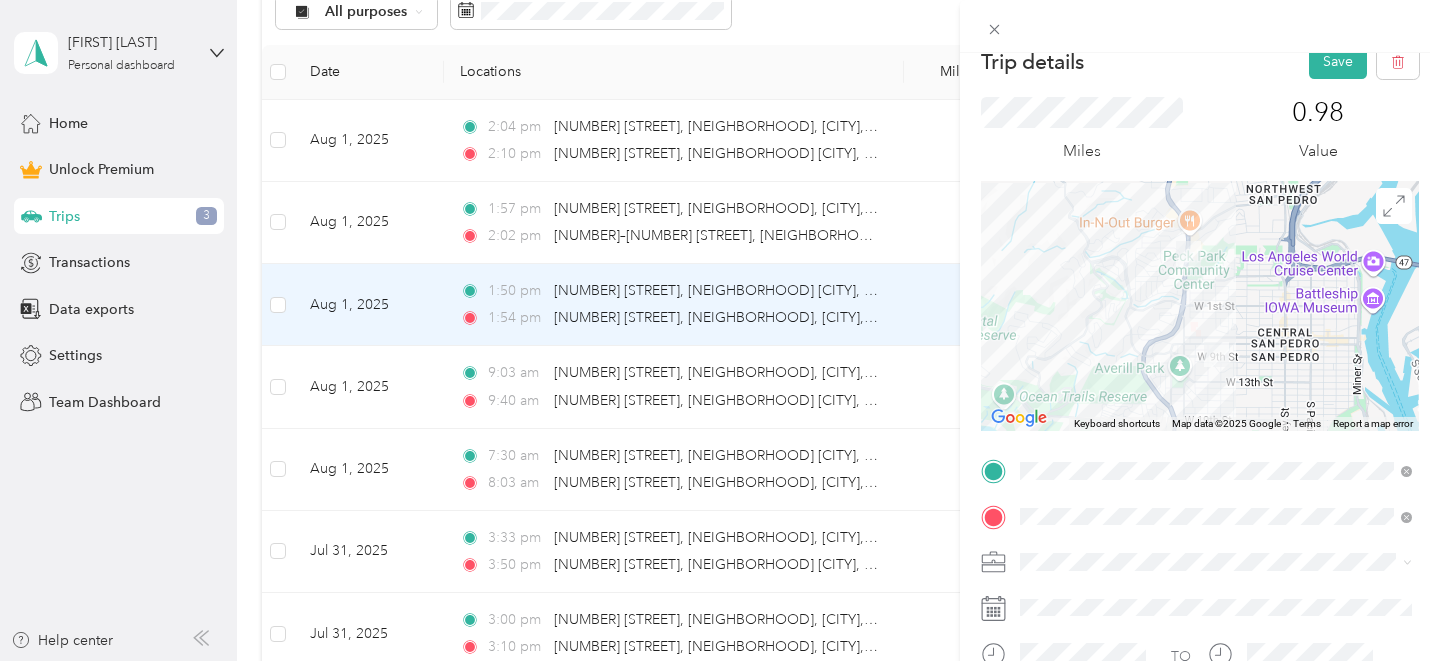 scroll, scrollTop: 0, scrollLeft: 0, axis: both 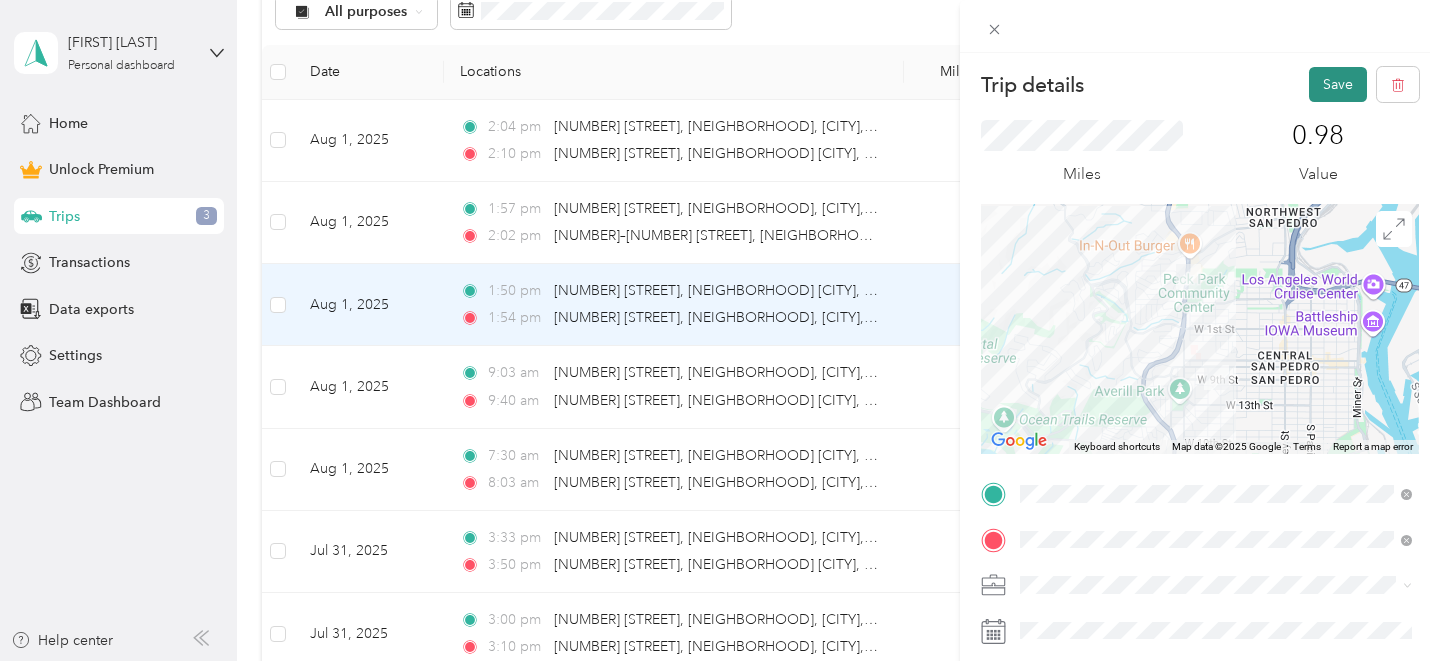 click on "Save" at bounding box center (1338, 84) 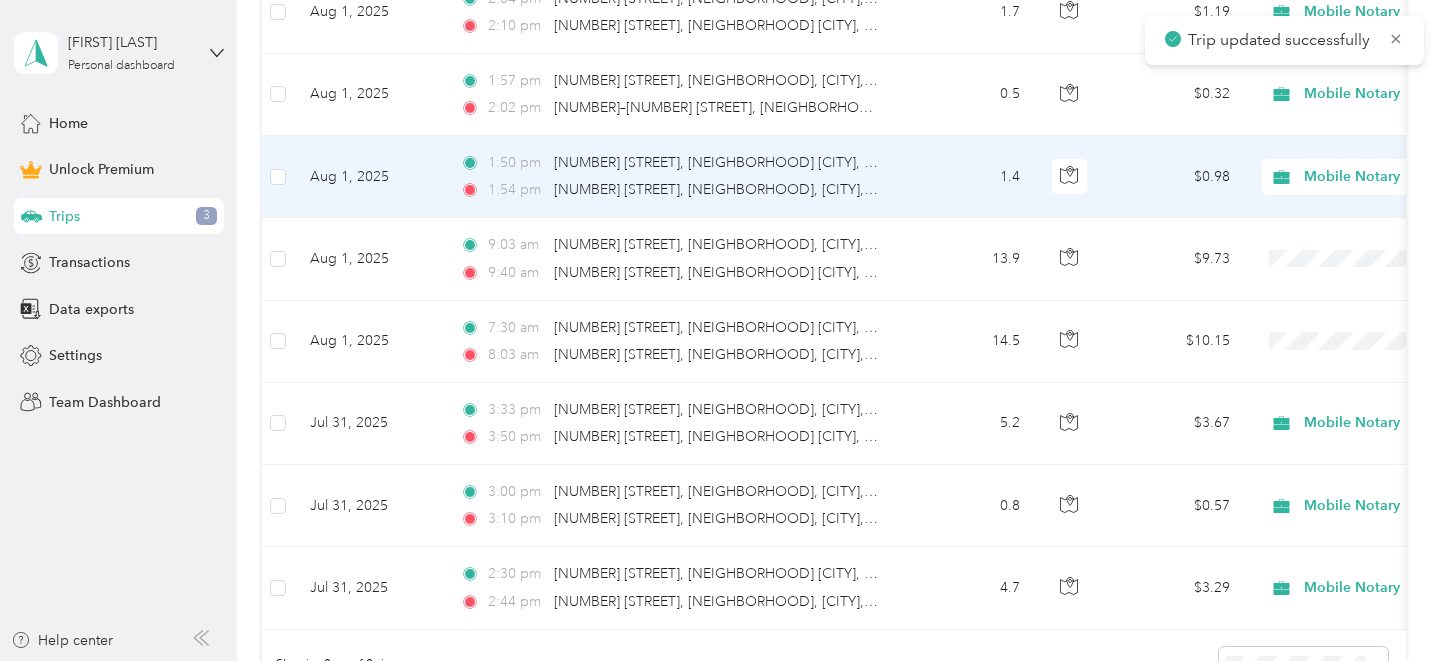 scroll, scrollTop: 552, scrollLeft: 0, axis: vertical 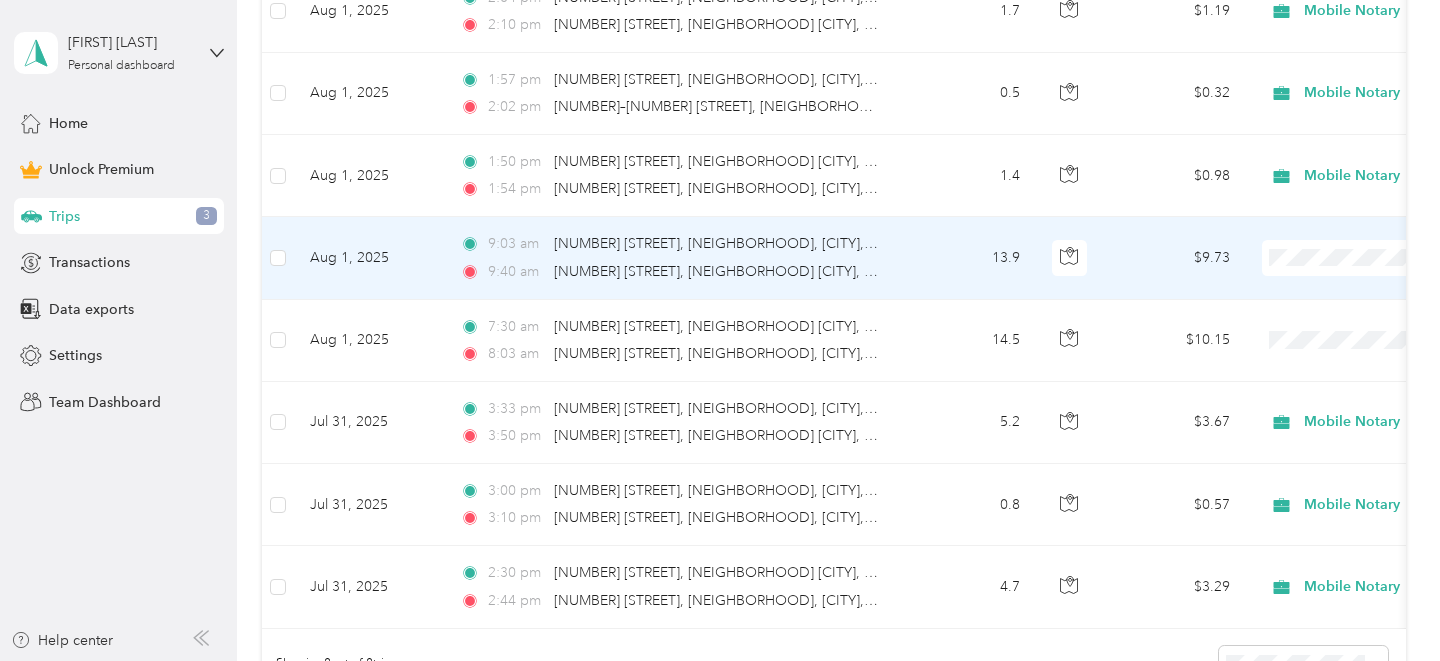 click on "13.9" at bounding box center (970, 258) 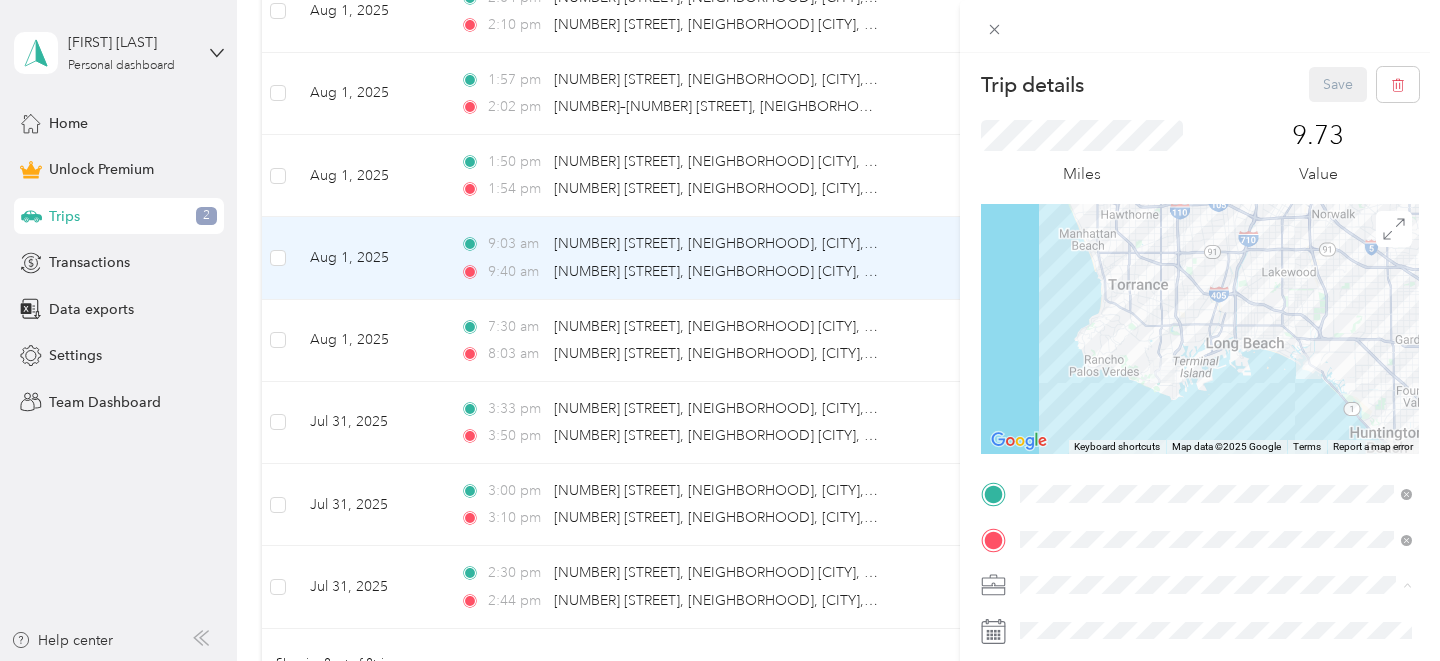 click on "Mobile Notary" at bounding box center [1216, 374] 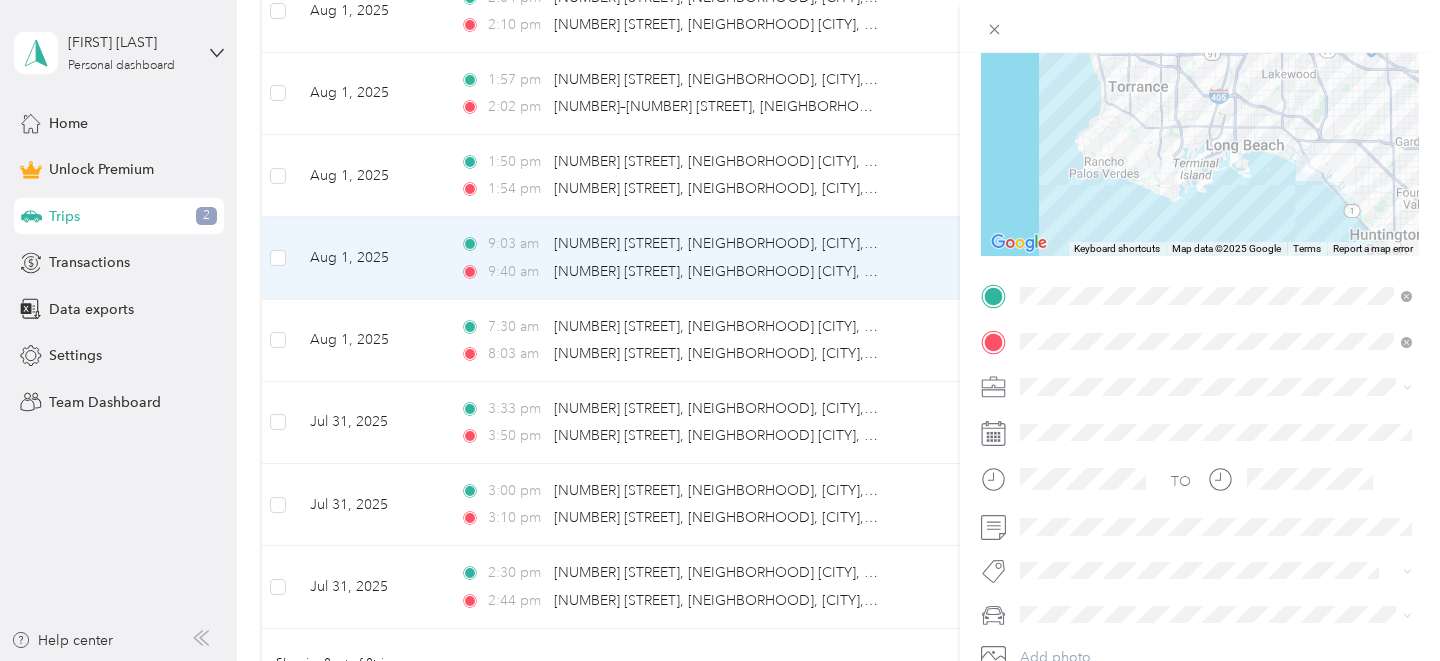 scroll, scrollTop: 203, scrollLeft: 0, axis: vertical 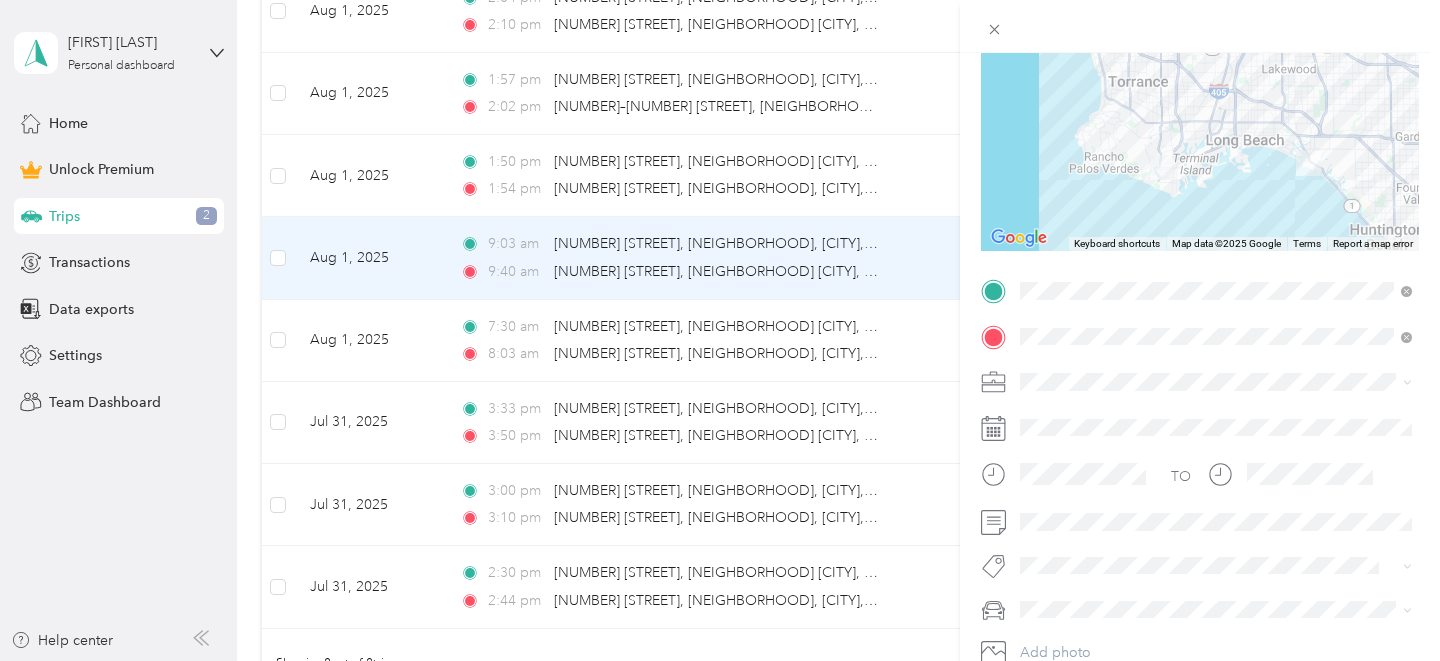 click on "TO Add photo" at bounding box center [1200, 494] 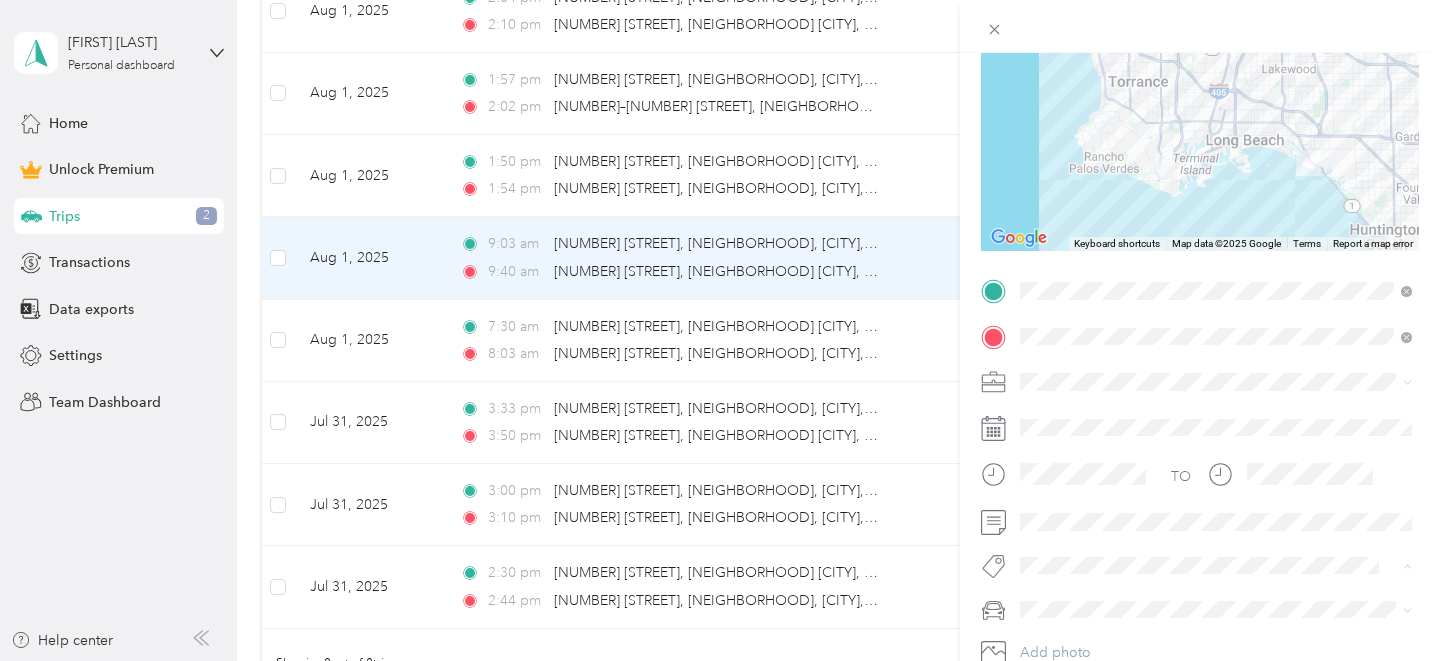 click on "To/from Delivery" at bounding box center [1087, 640] 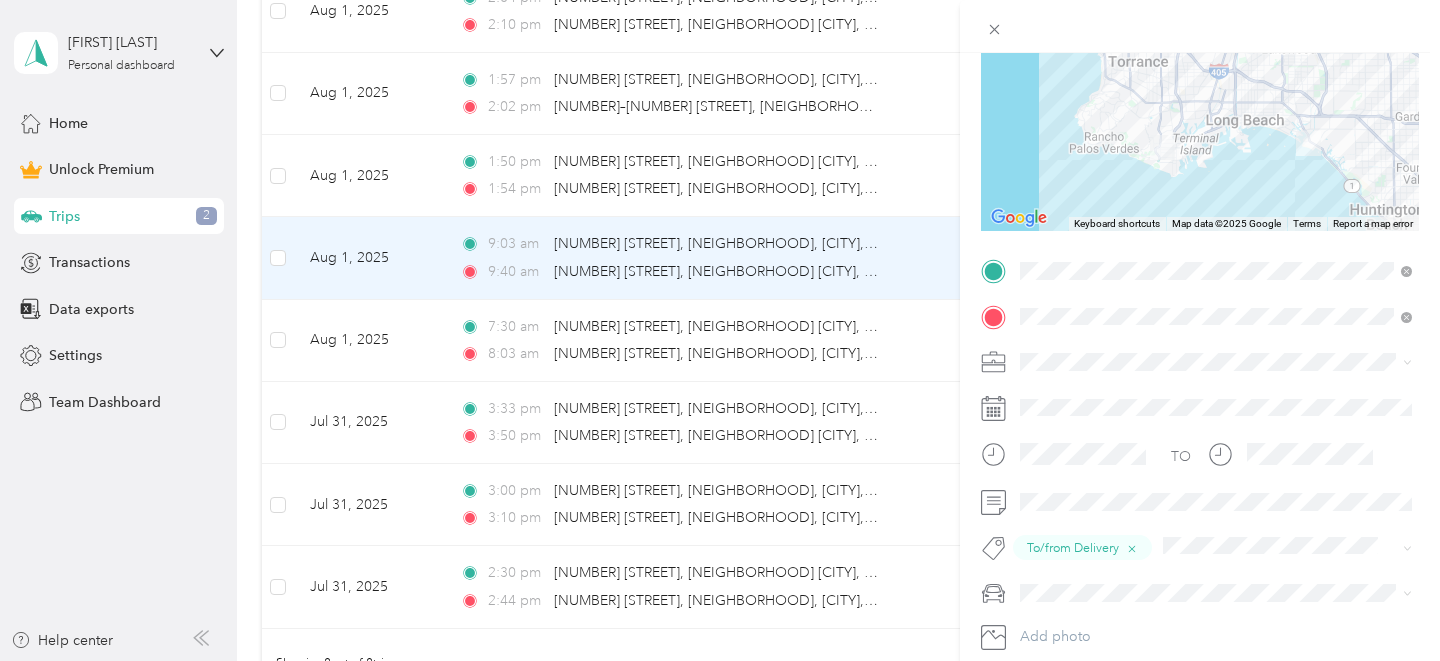 scroll, scrollTop: 0, scrollLeft: 0, axis: both 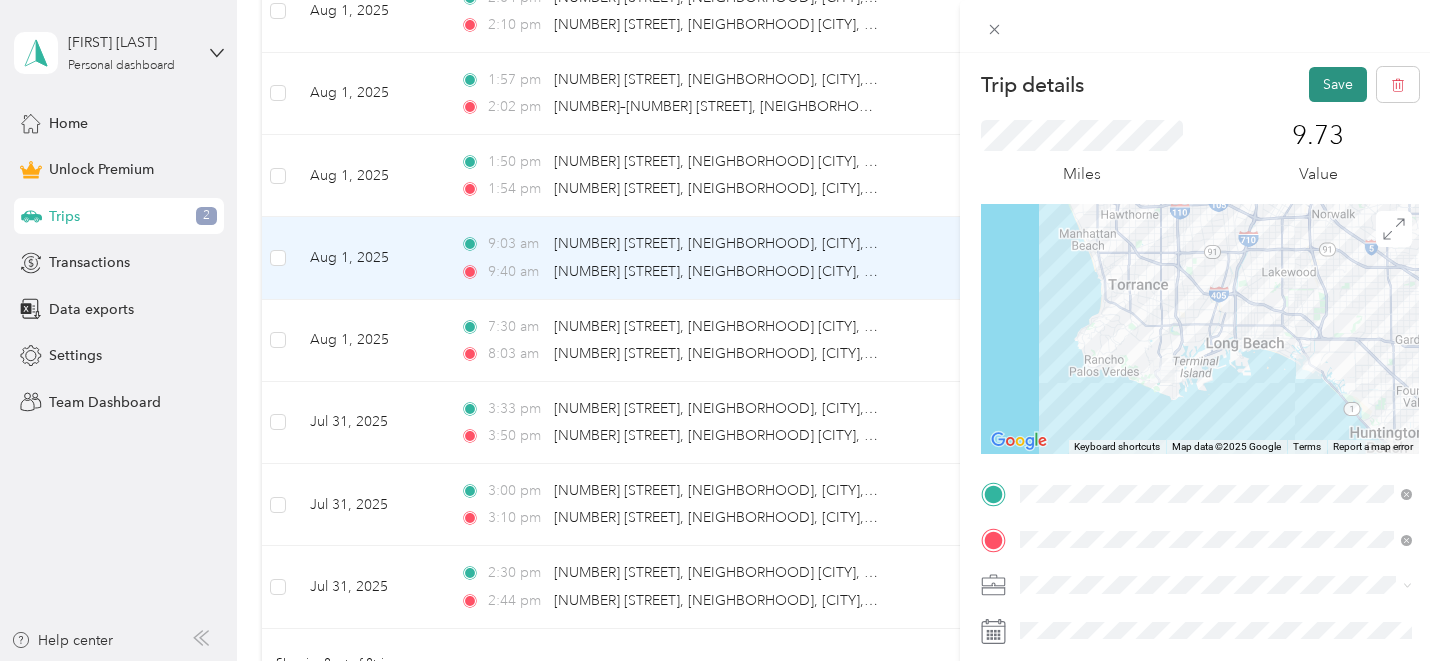 click on "Save" at bounding box center [1338, 84] 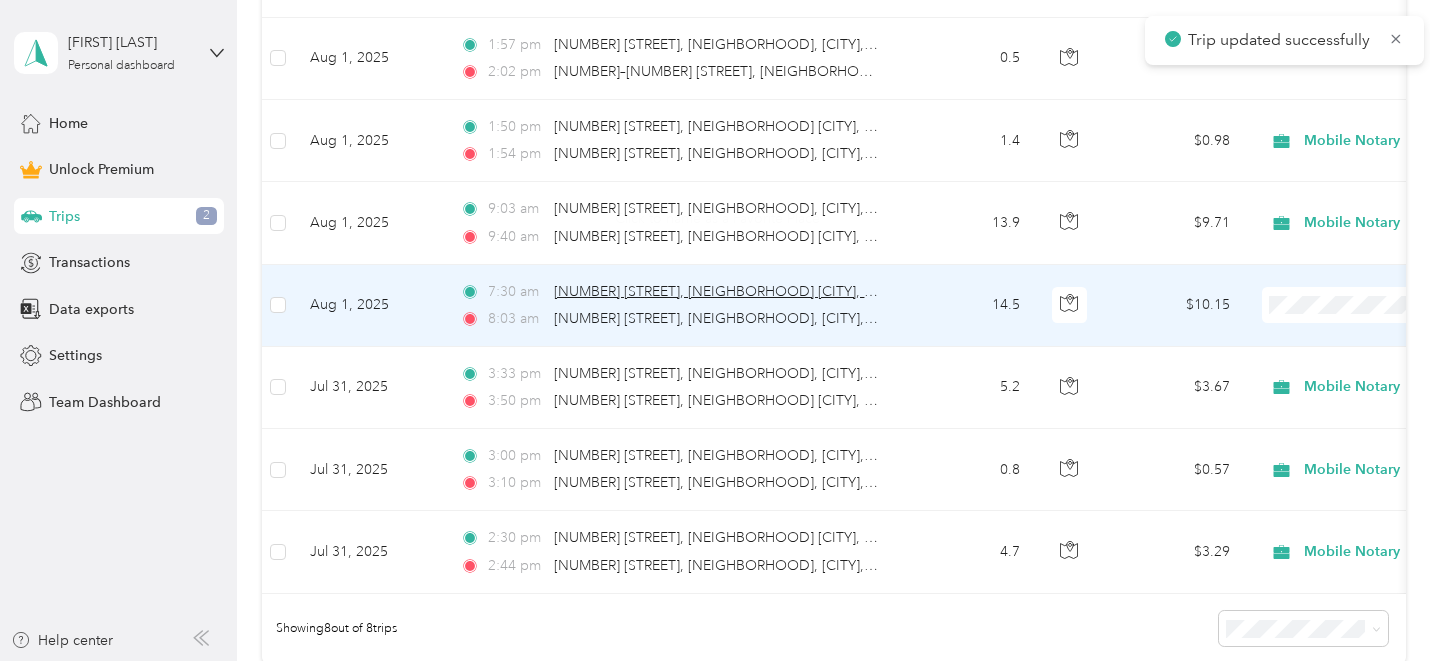 scroll, scrollTop: 590, scrollLeft: 0, axis: vertical 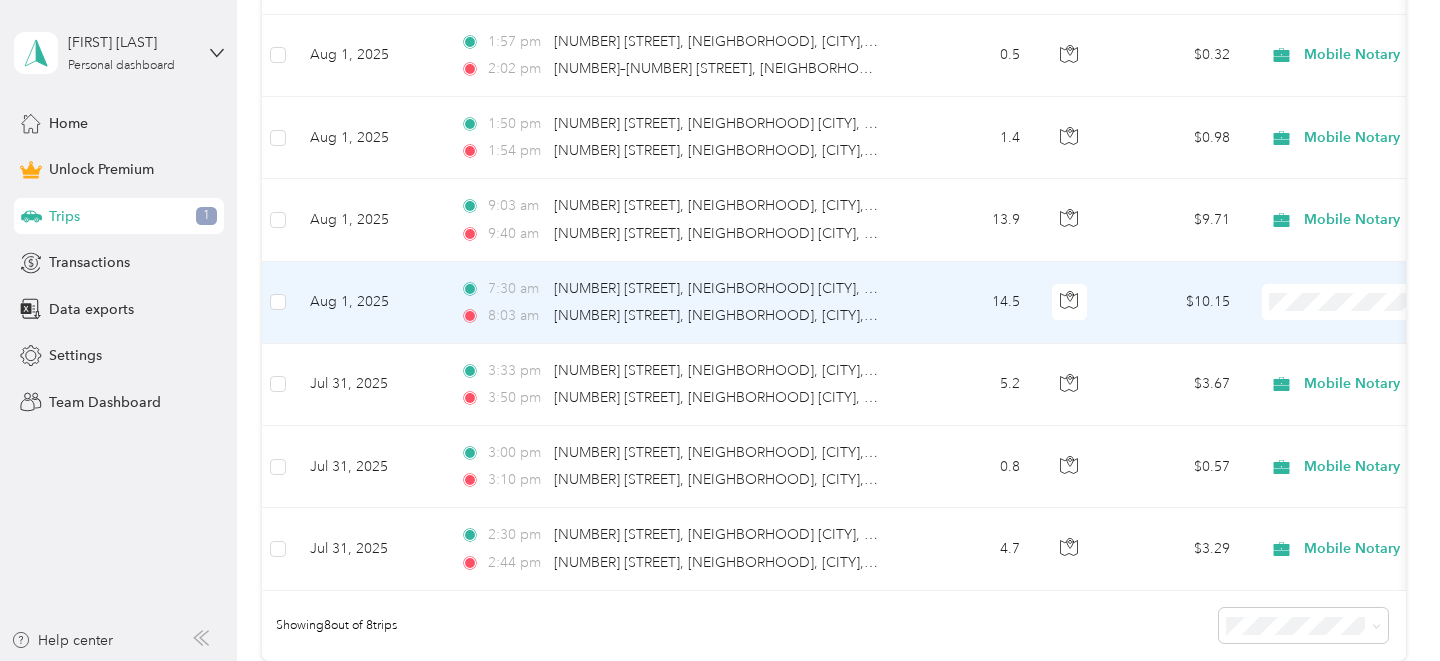 click on "14.5" at bounding box center [970, 303] 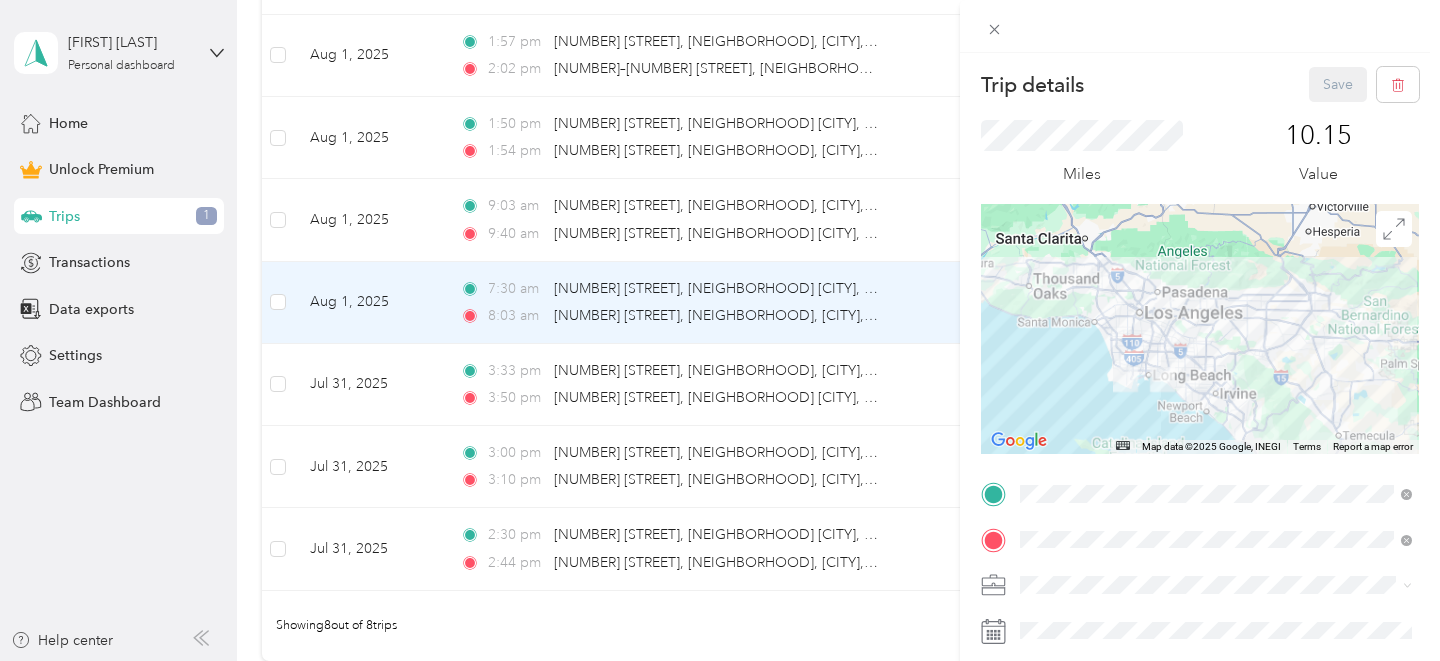 click on "Mobile Notary" at bounding box center (1216, 367) 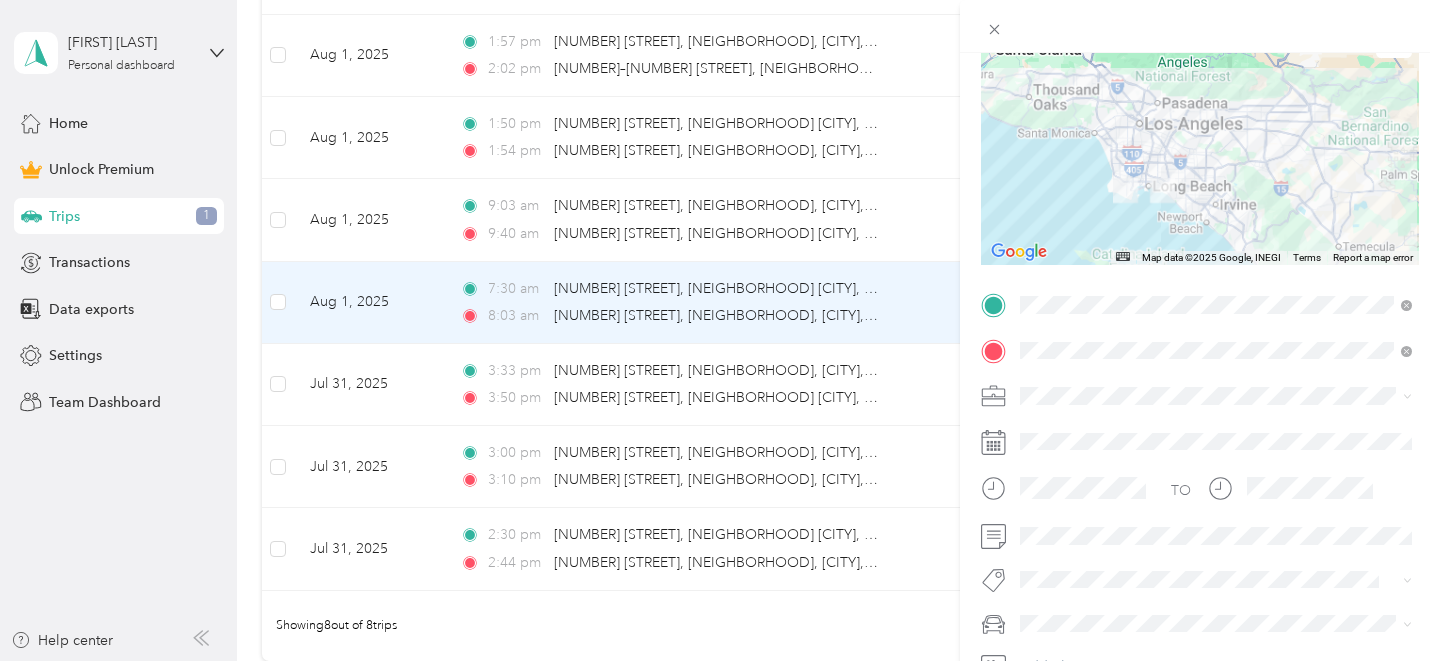 scroll, scrollTop: 240, scrollLeft: 0, axis: vertical 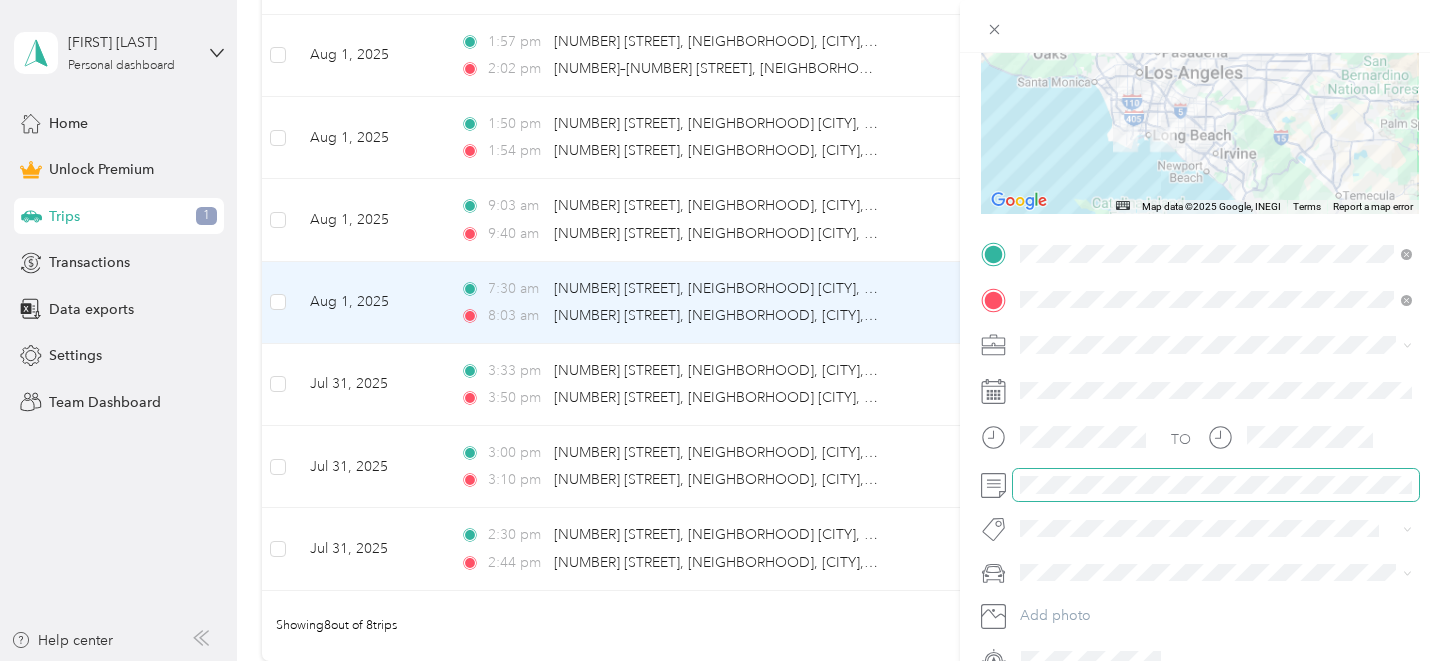 click at bounding box center [1216, 485] 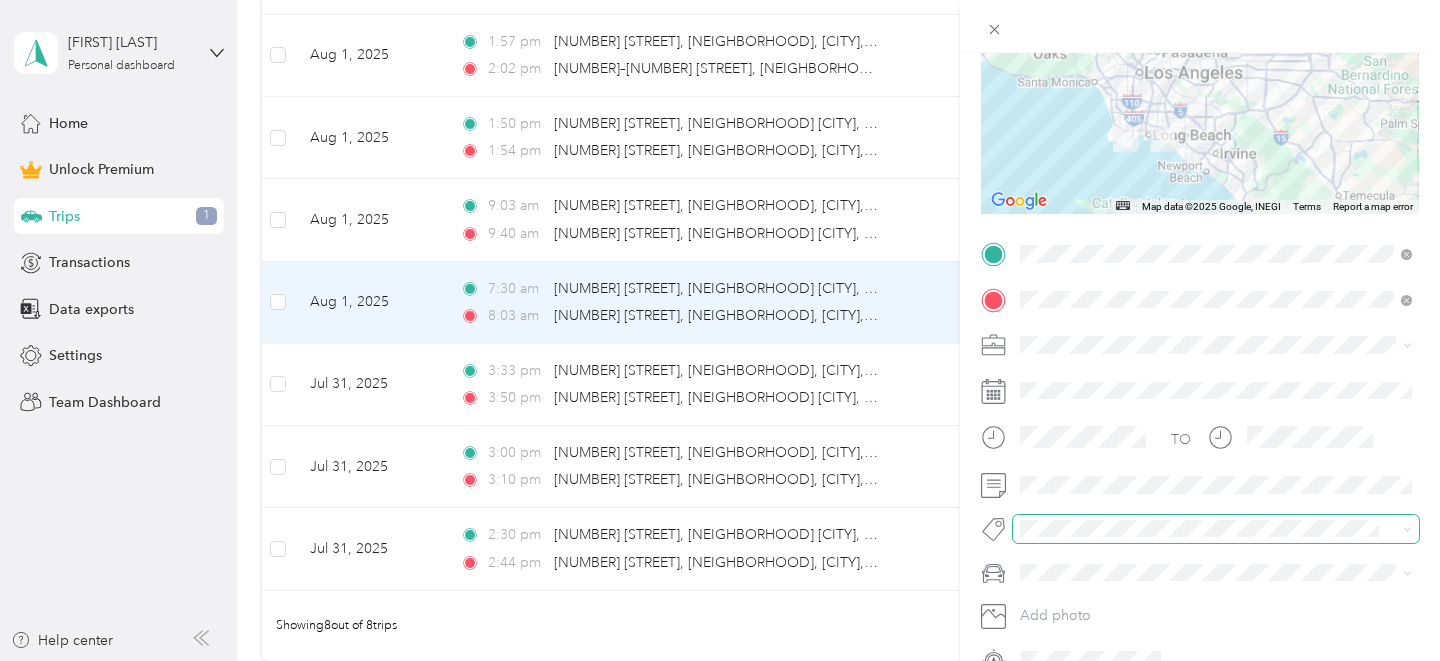 click at bounding box center (1199, 528) 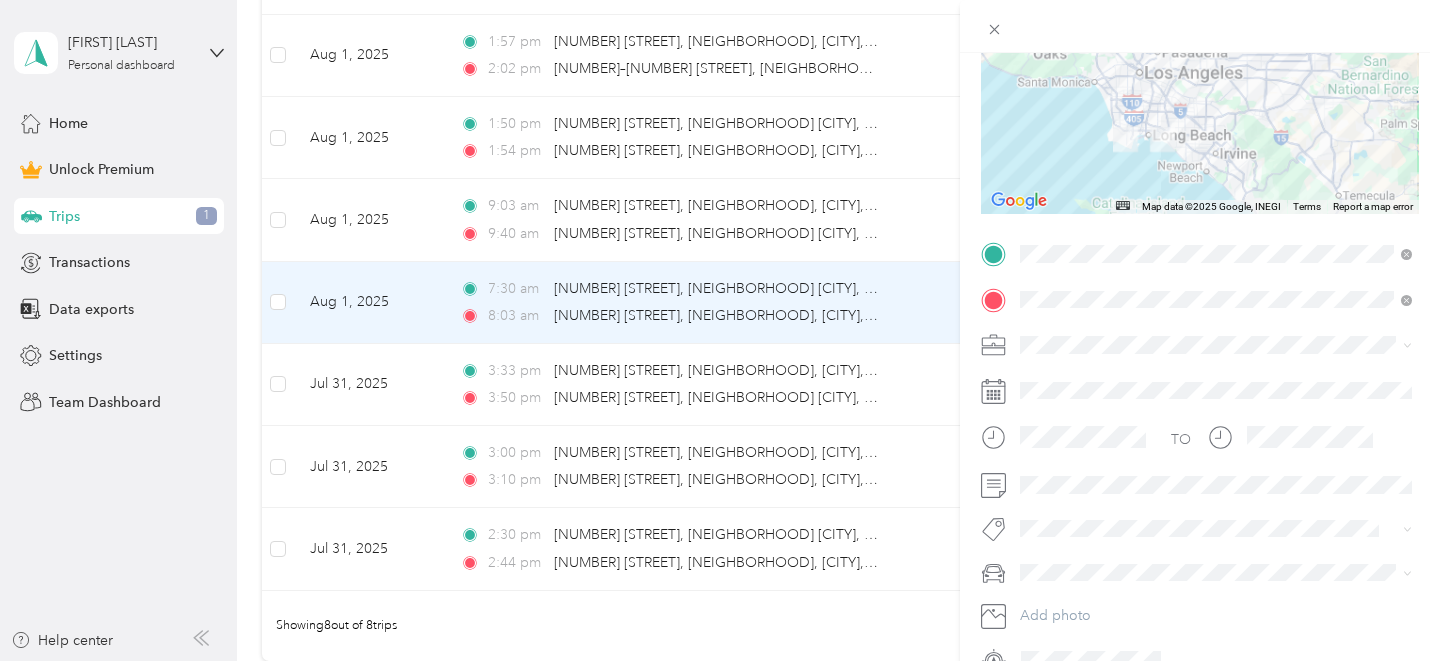 click on "To/from Appointment To/from Delivery" at bounding box center (1216, 572) 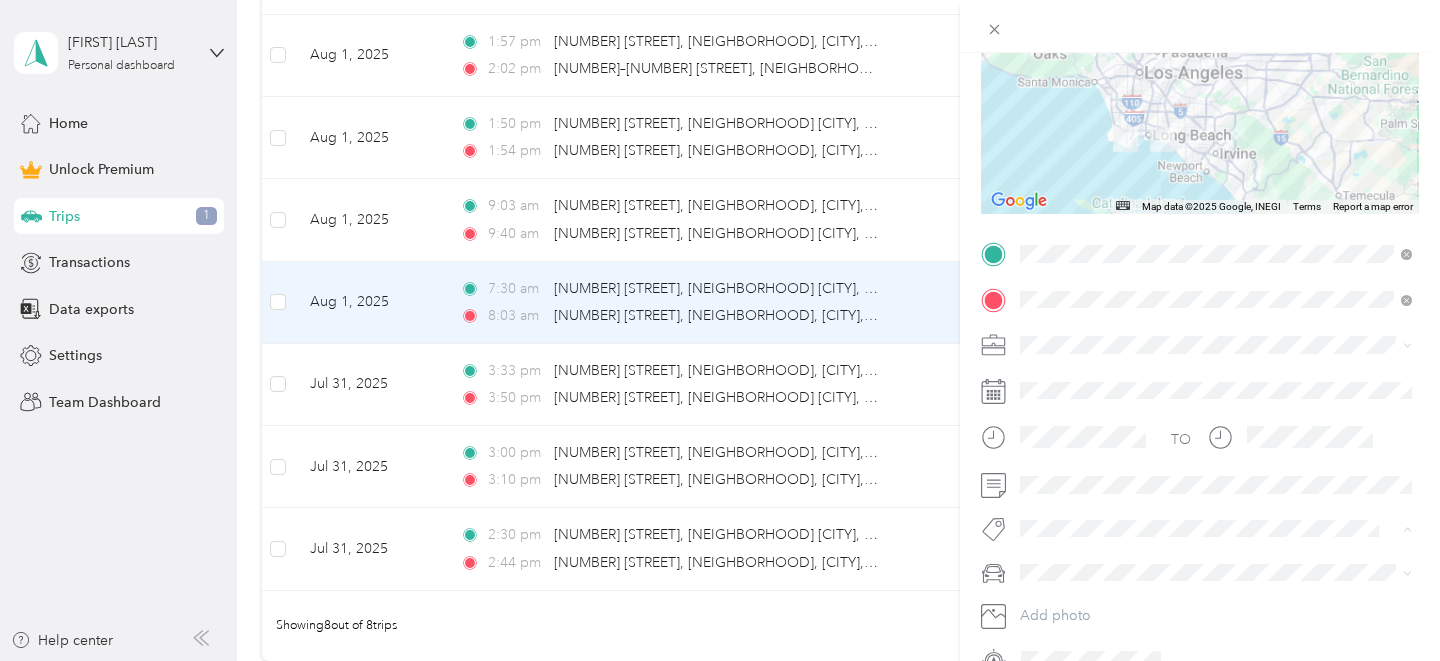 click on "To/from Appointment" at bounding box center [1102, 564] 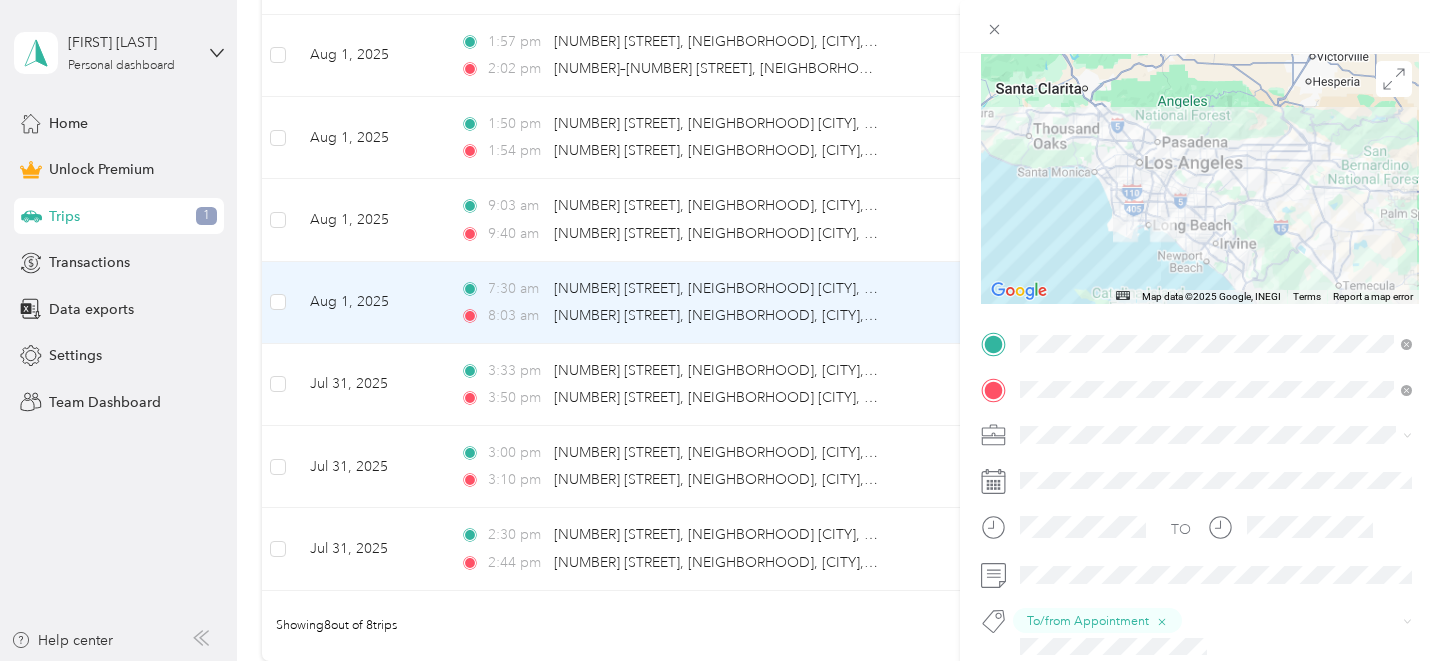 scroll, scrollTop: 0, scrollLeft: 0, axis: both 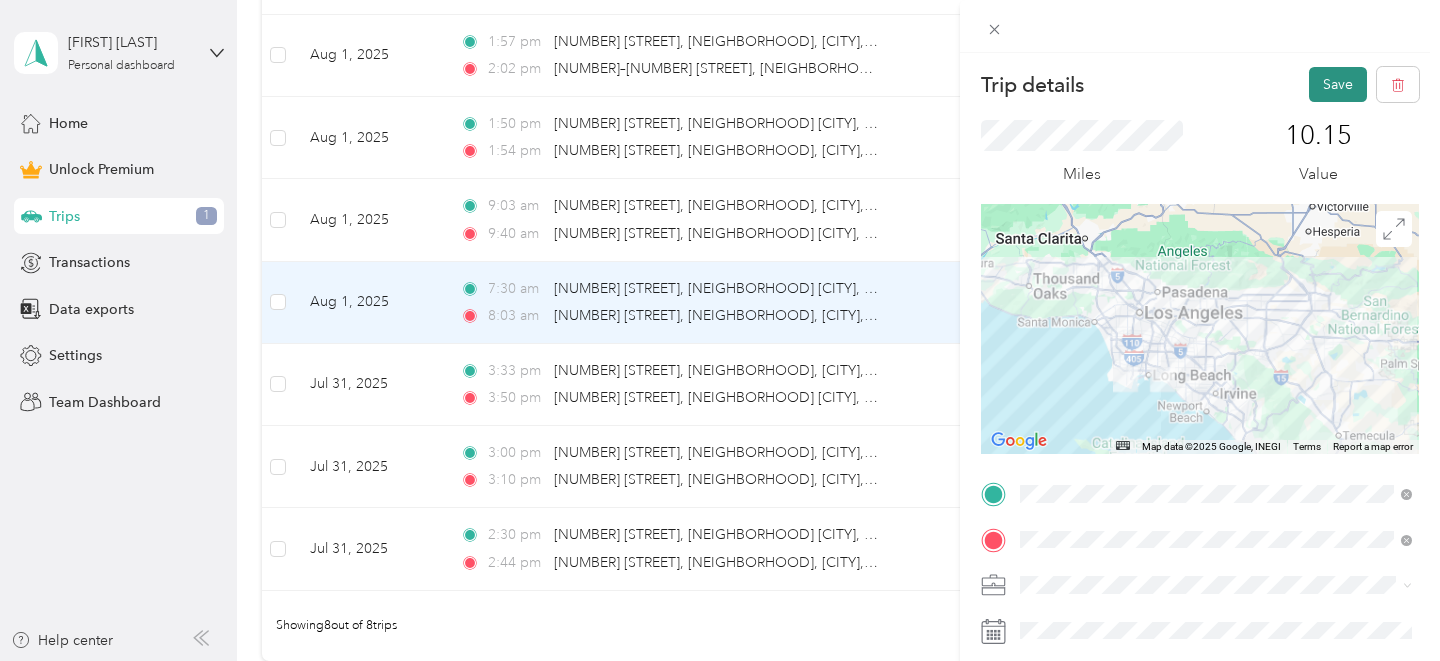 click on "Save" at bounding box center (1338, 84) 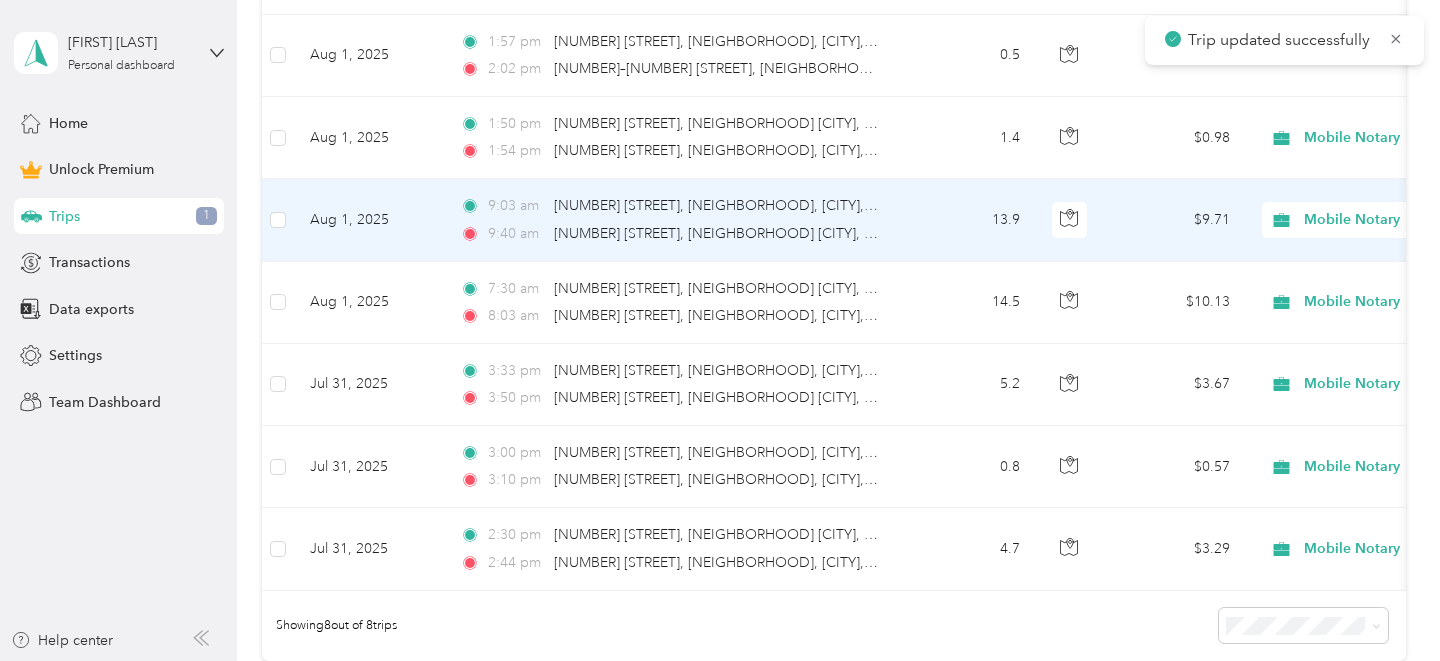 click on "13.9" at bounding box center [970, 220] 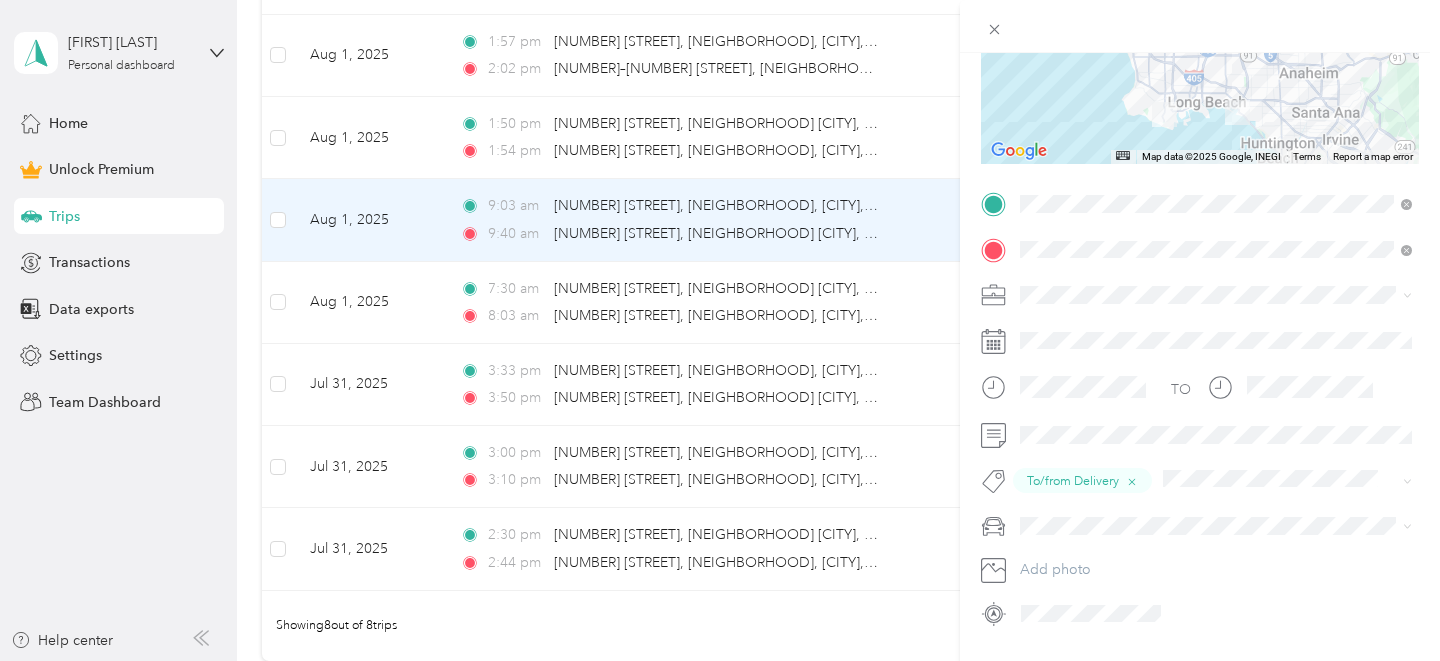 scroll, scrollTop: 329, scrollLeft: 0, axis: vertical 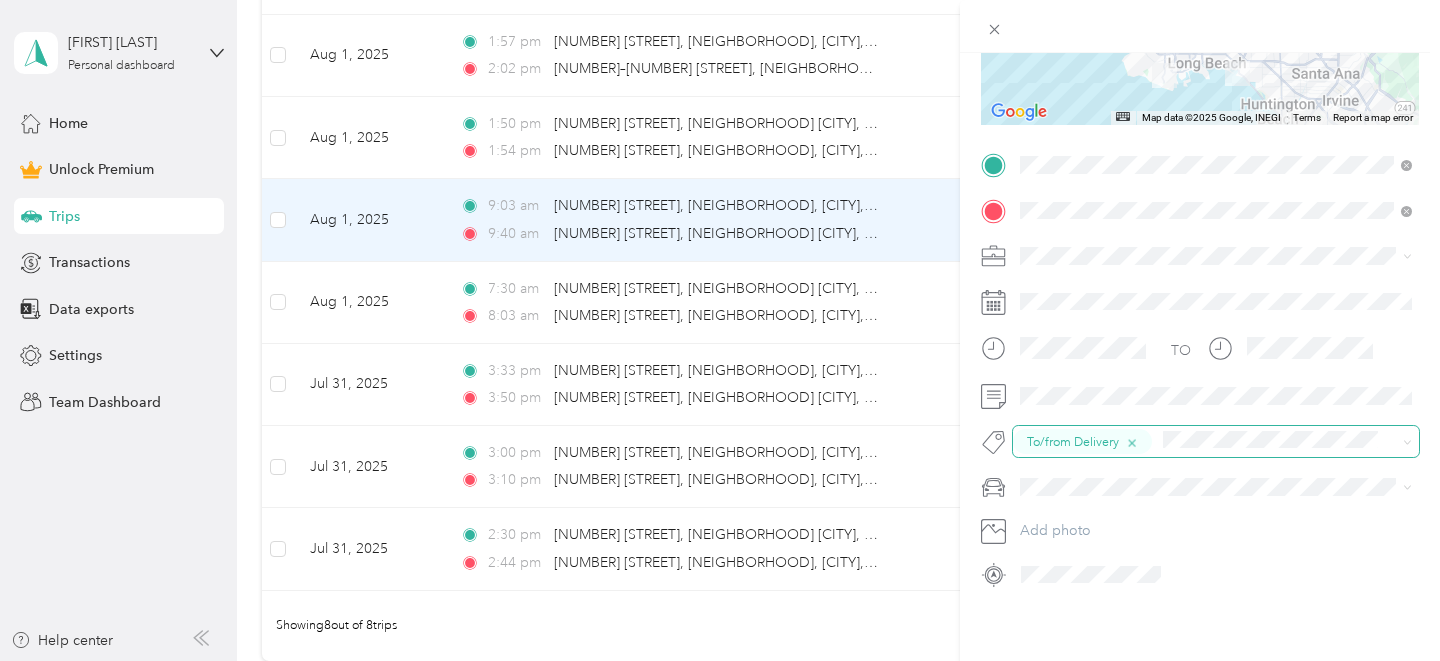 click at bounding box center [1132, 441] 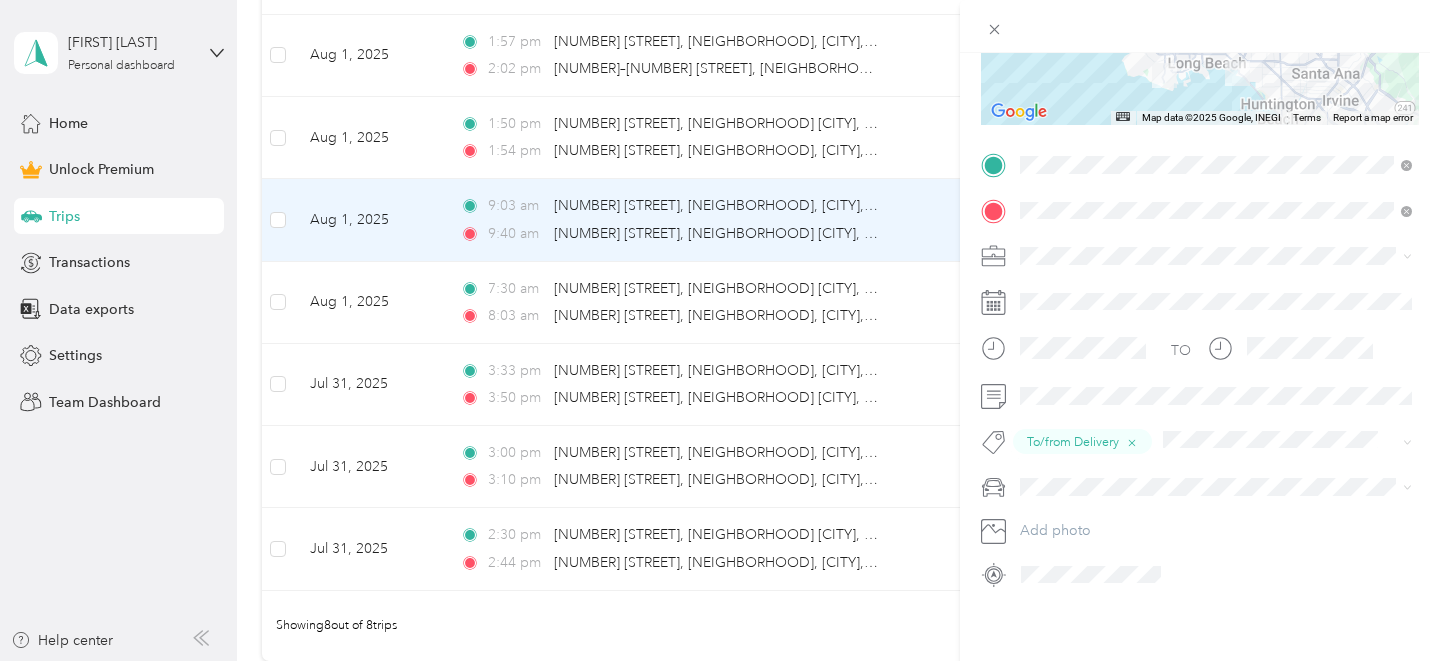 click on "To/from Appointment" at bounding box center [1102, 477] 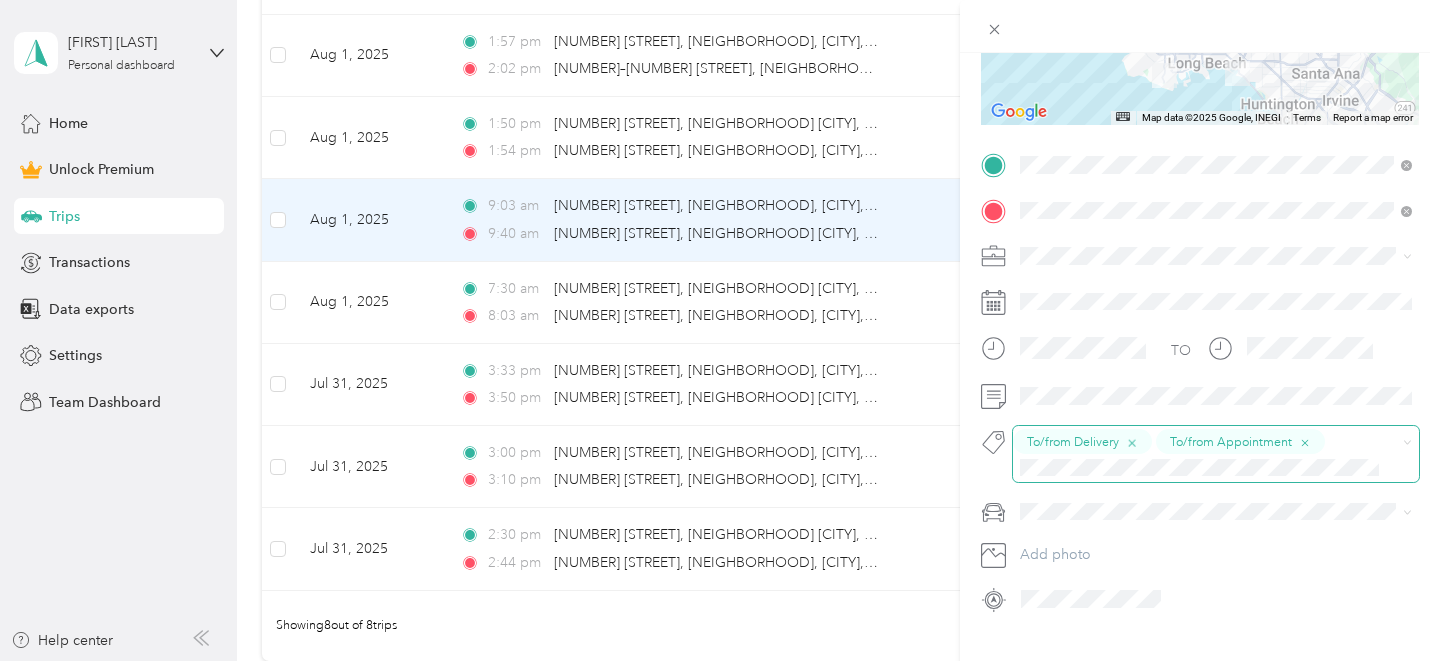 click 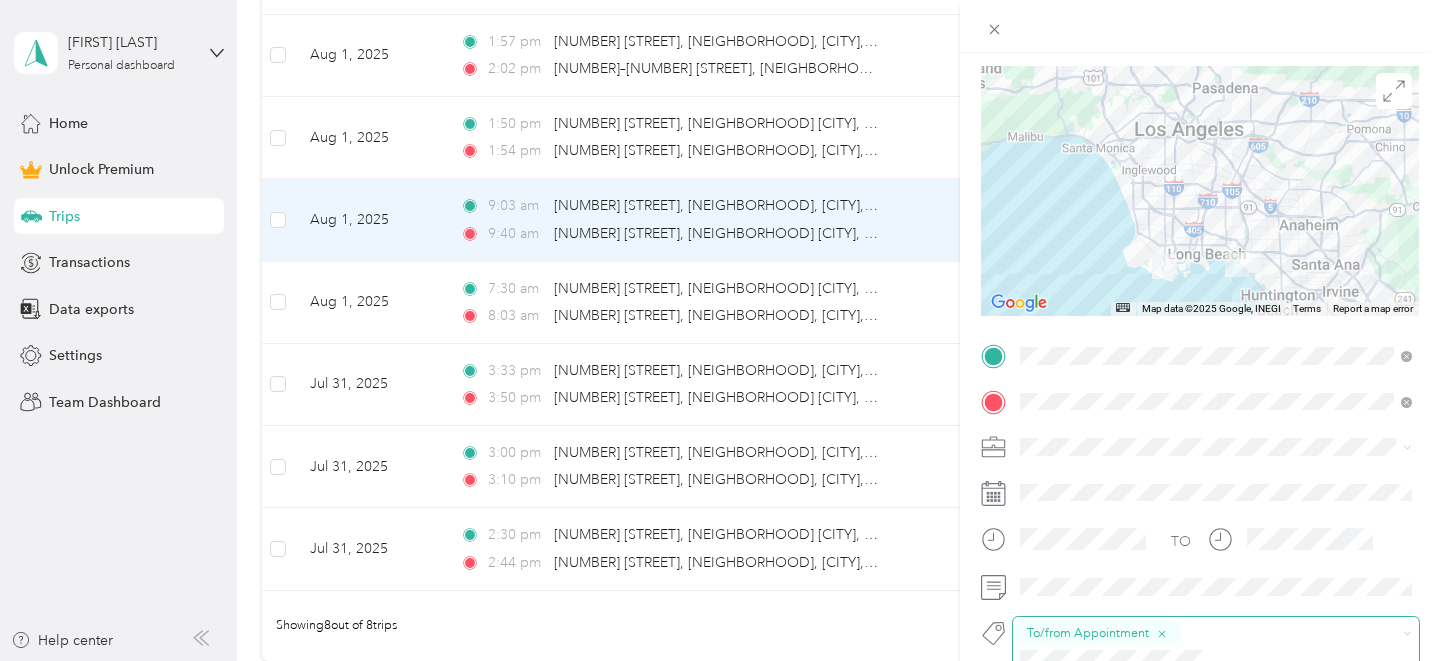 scroll, scrollTop: 0, scrollLeft: 0, axis: both 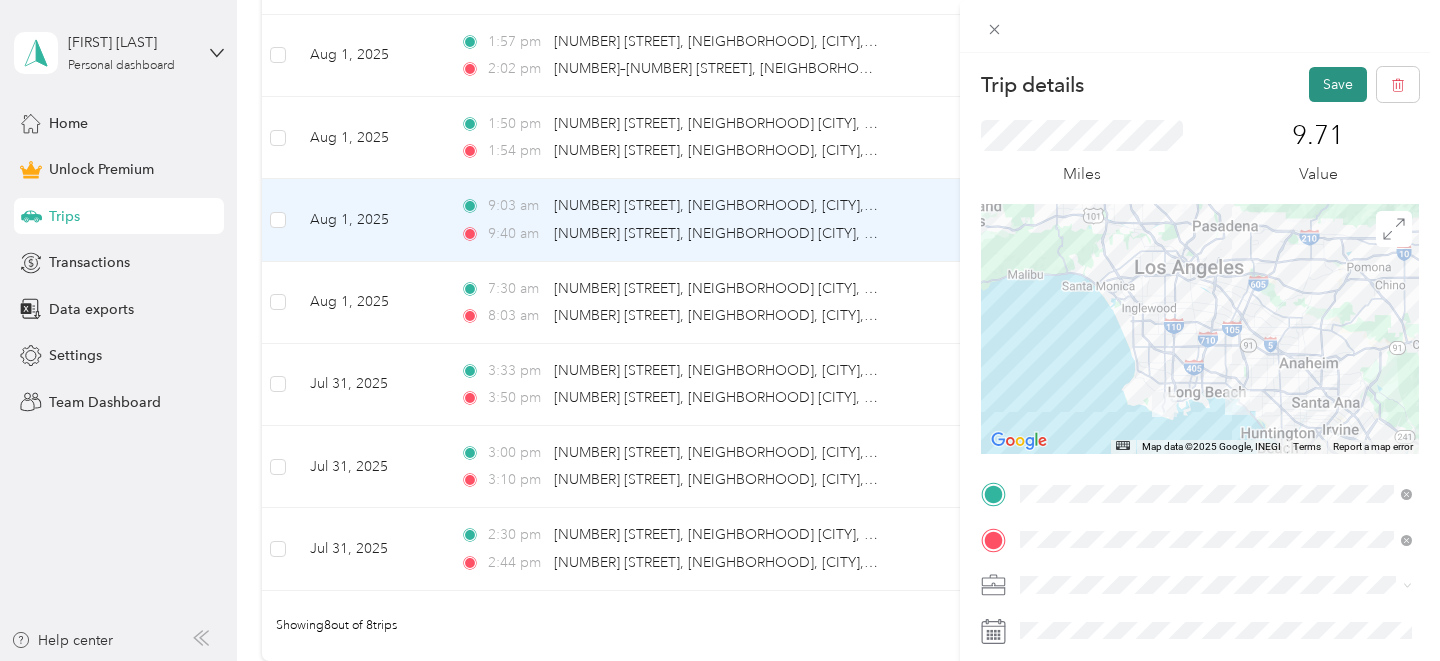 click on "Save" at bounding box center (1338, 84) 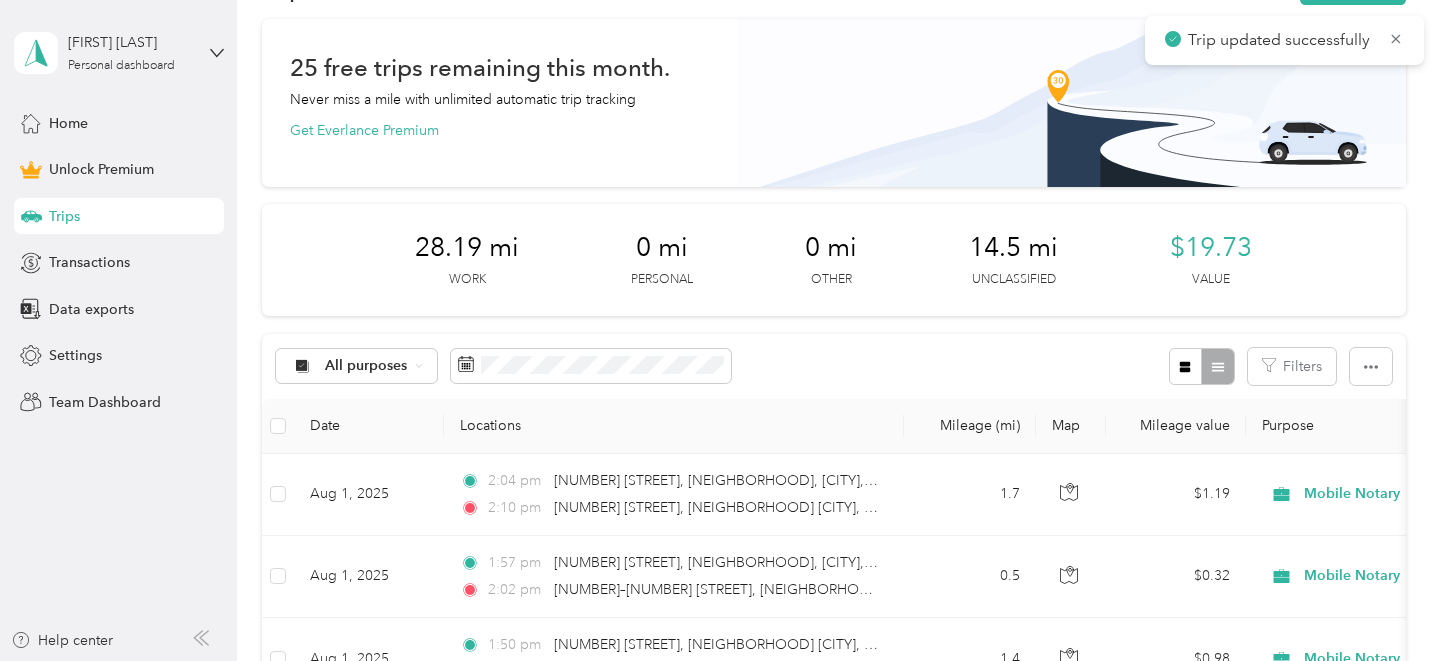 scroll, scrollTop: 64, scrollLeft: 0, axis: vertical 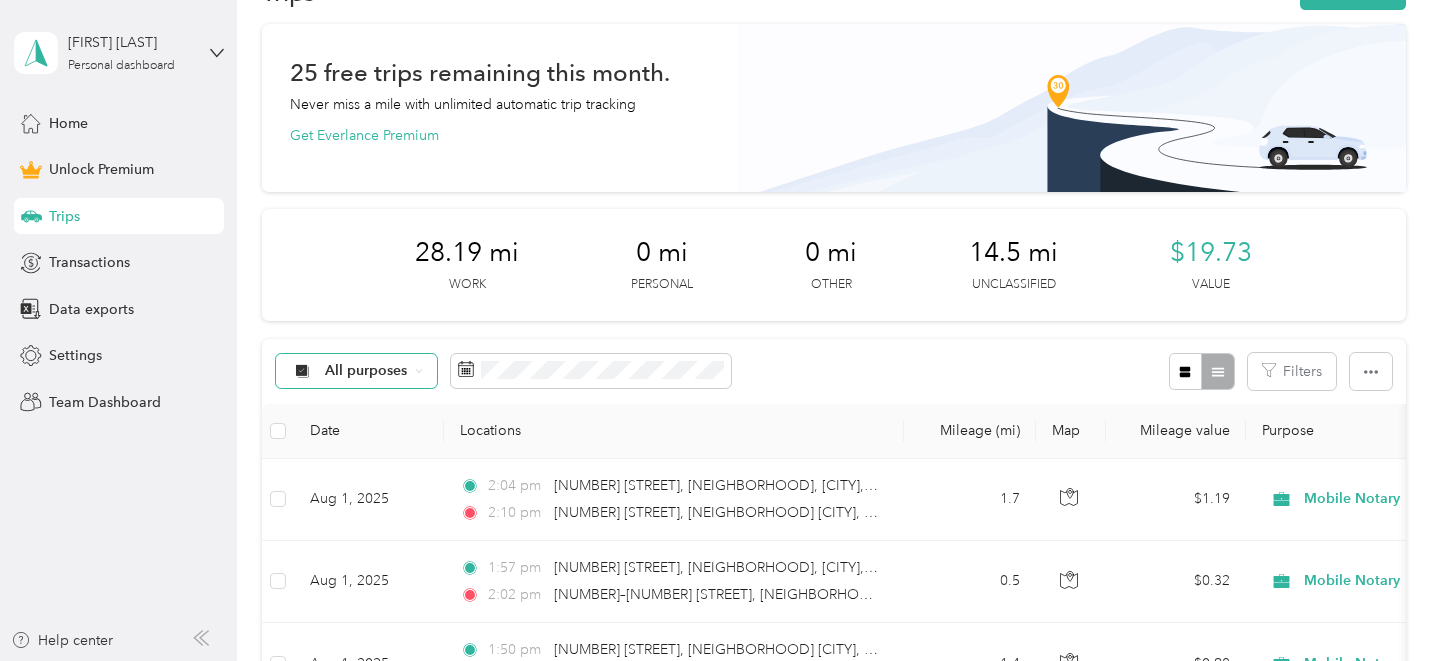 click on "All purposes" at bounding box center (366, 371) 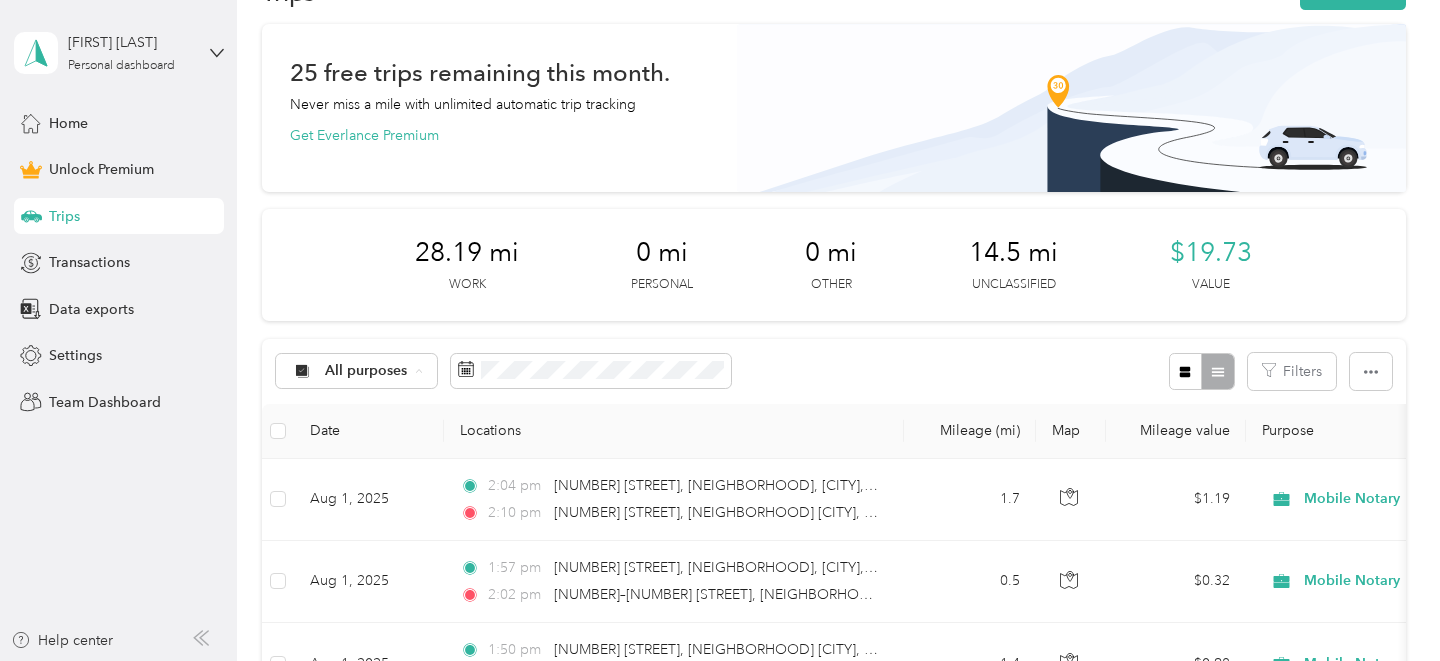click on "Unclassified" at bounding box center (373, 124) 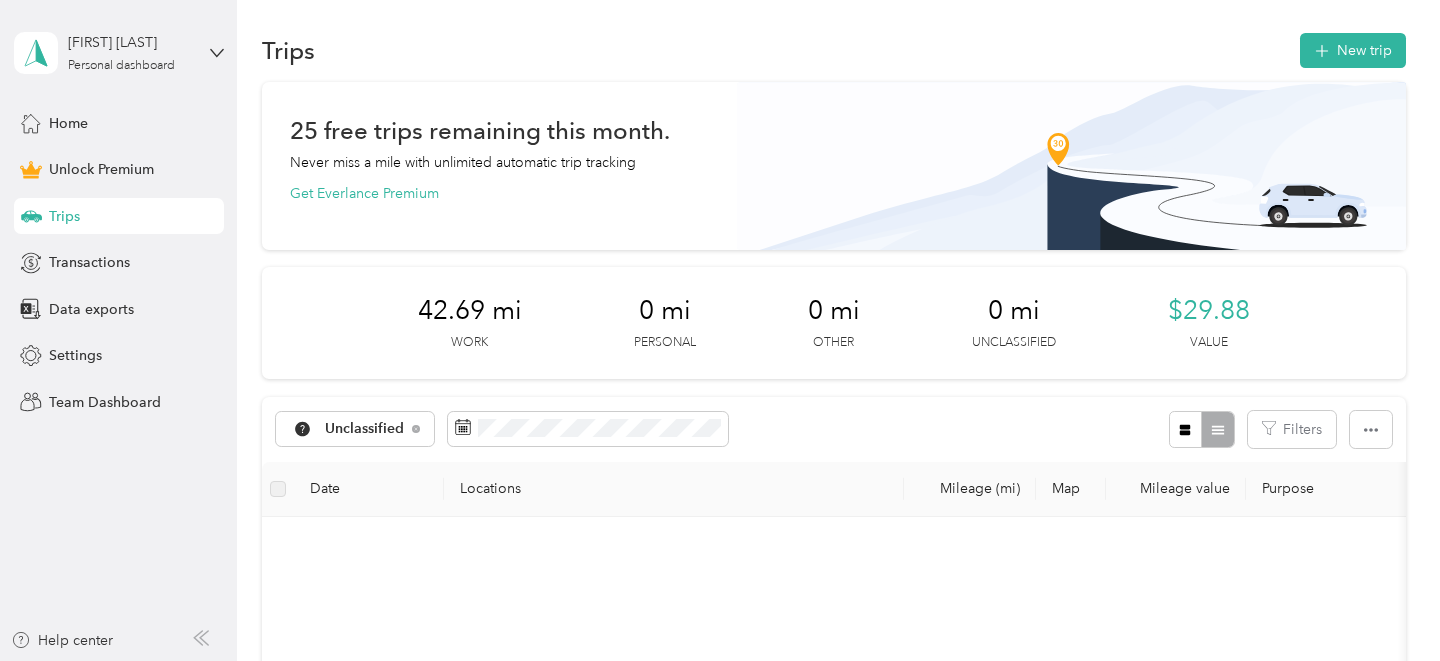 scroll, scrollTop: 7, scrollLeft: 0, axis: vertical 